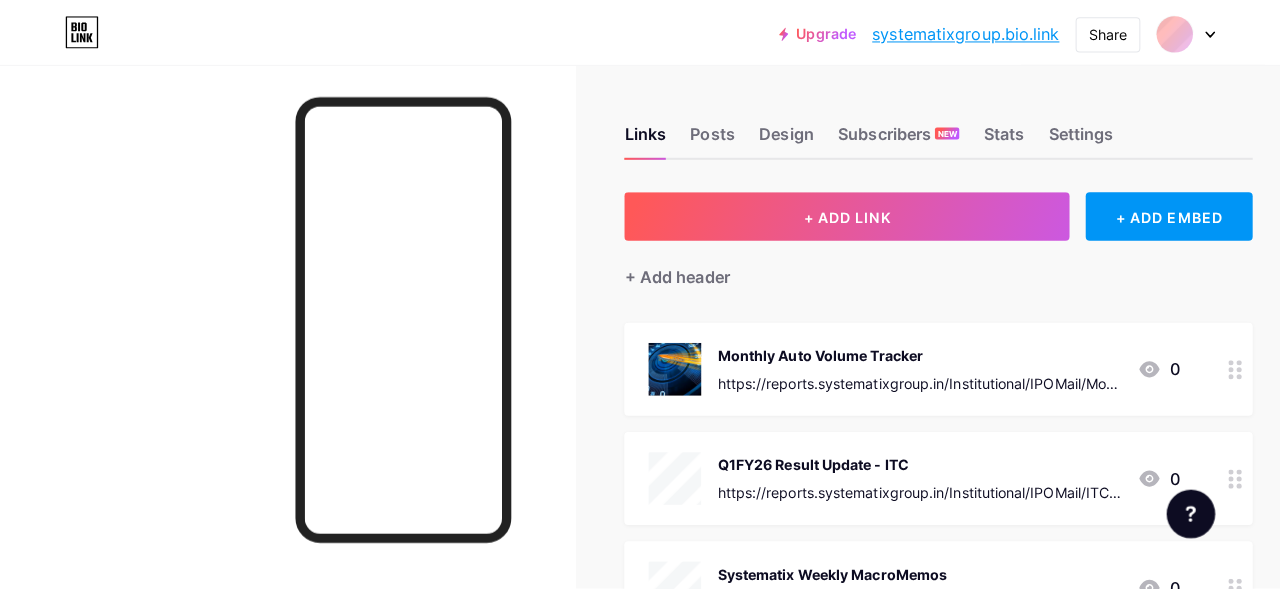scroll, scrollTop: 0, scrollLeft: 0, axis: both 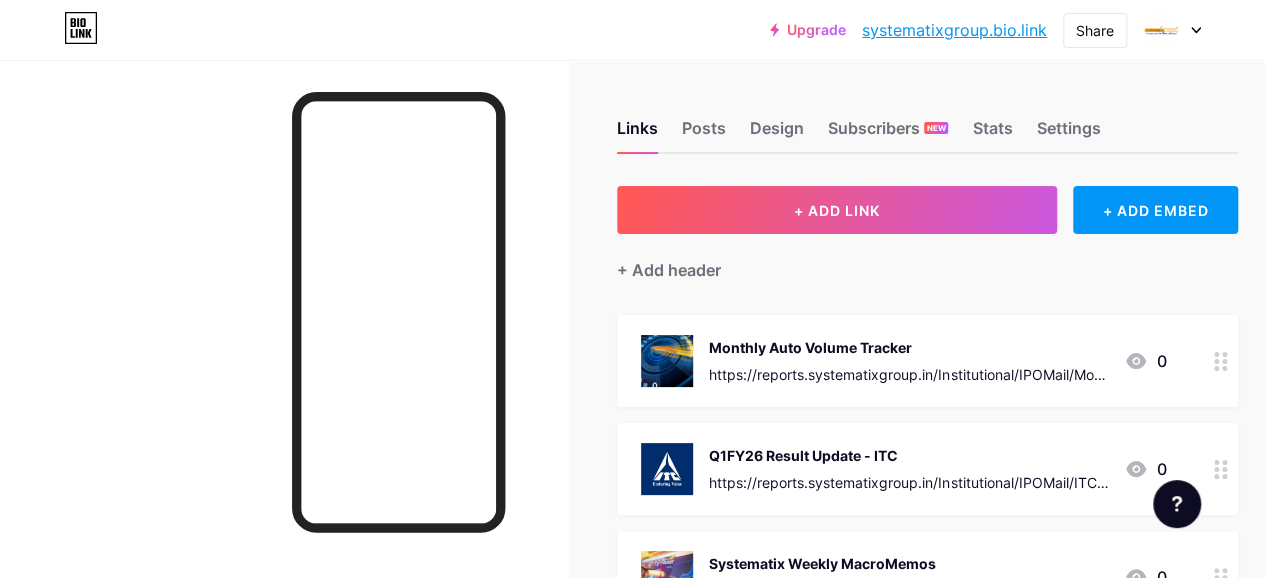 click on "Q1FY26 Result Update - ITC" at bounding box center (908, 455) 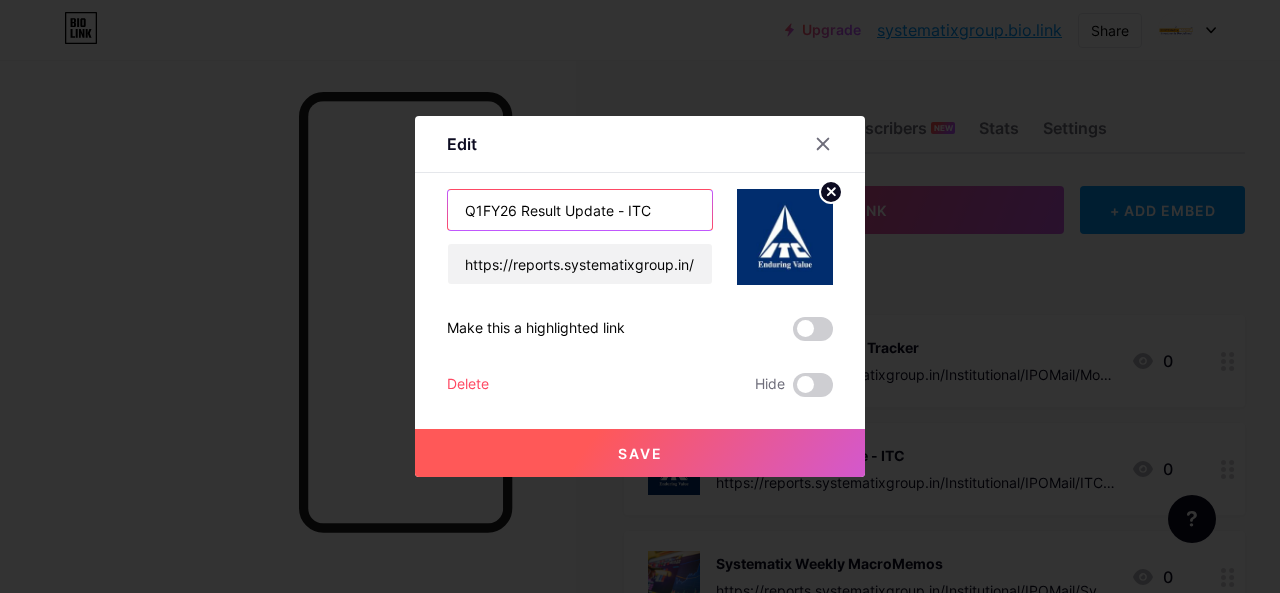 drag, startPoint x: 614, startPoint y: 207, endPoint x: 423, endPoint y: 221, distance: 191.5124 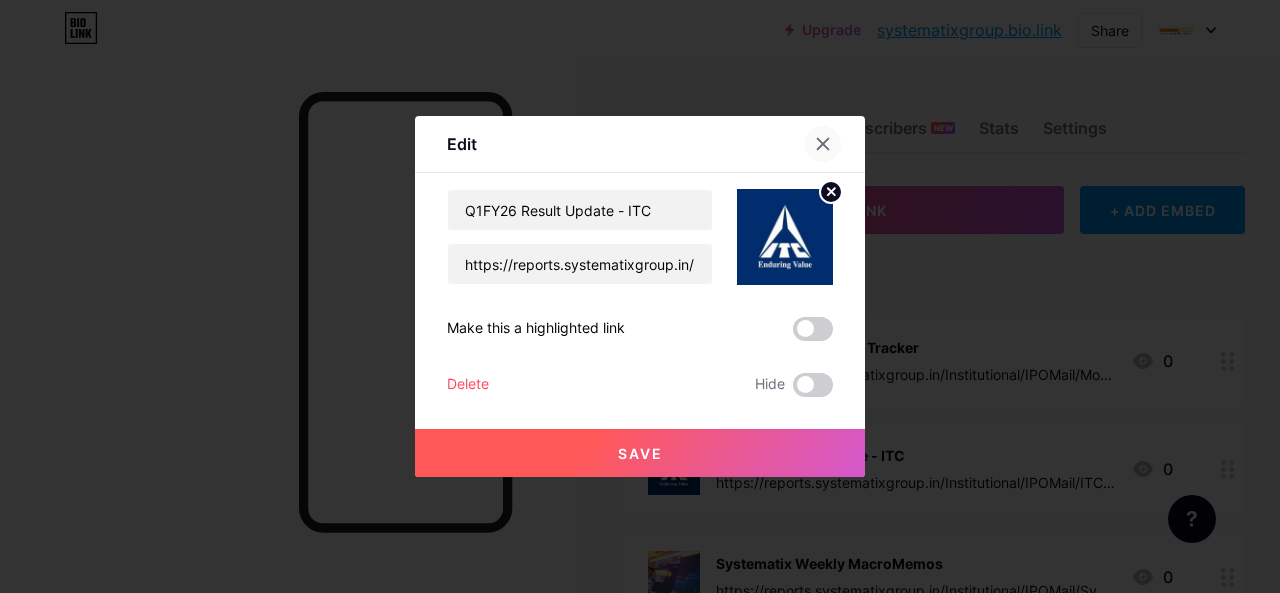 click 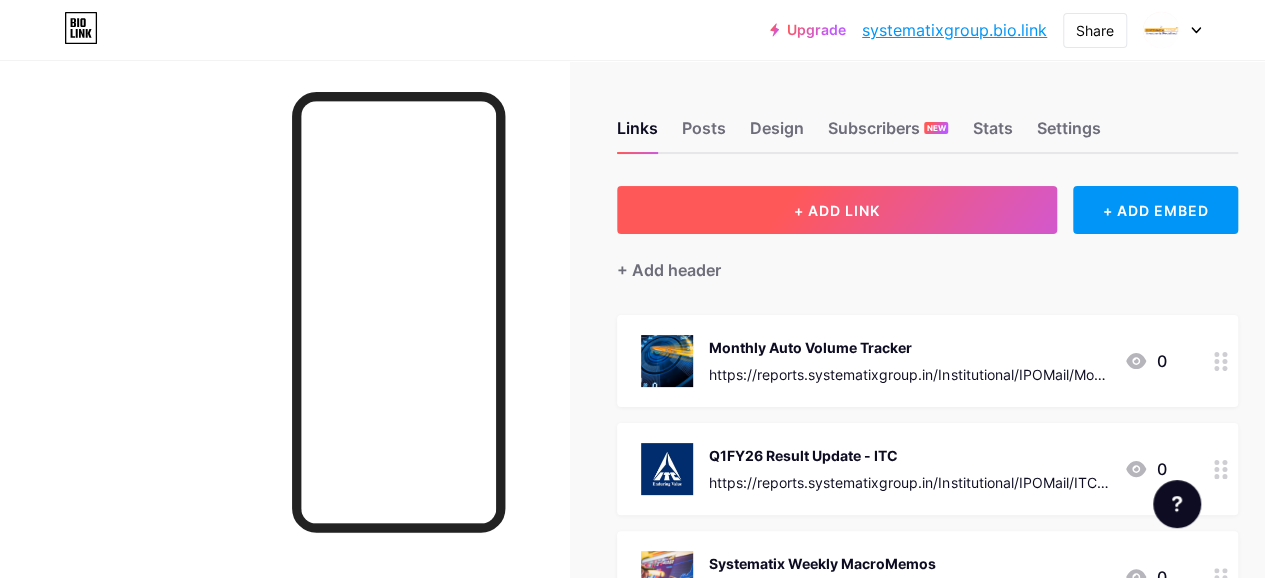 click on "+ ADD LINK" at bounding box center [837, 210] 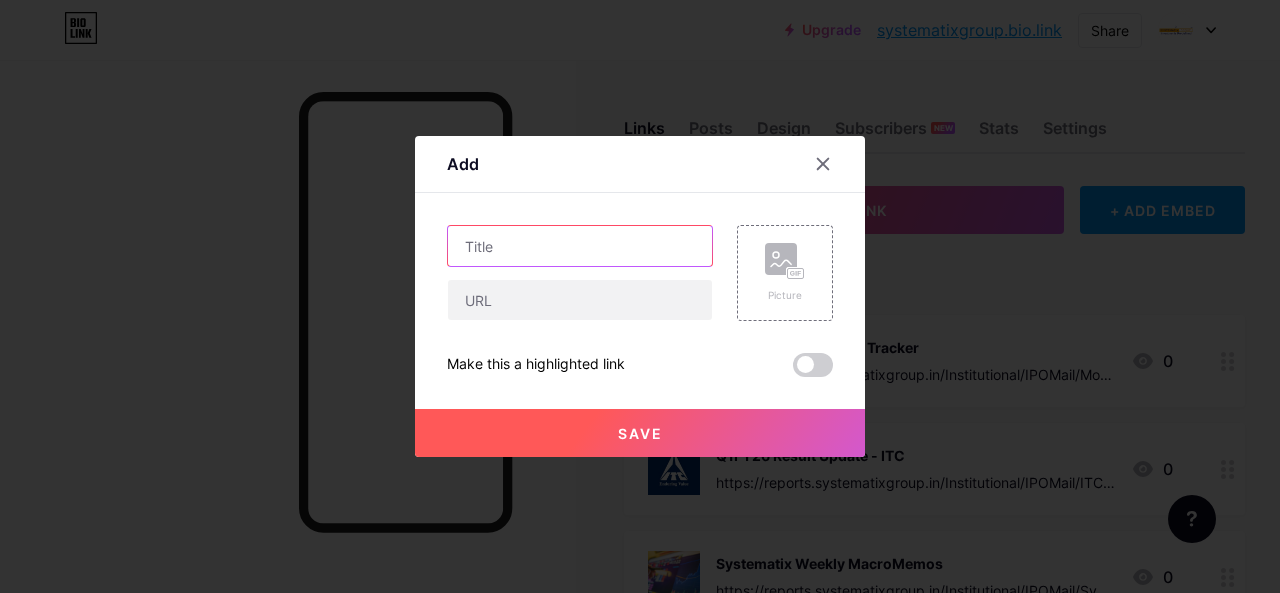 click at bounding box center (580, 246) 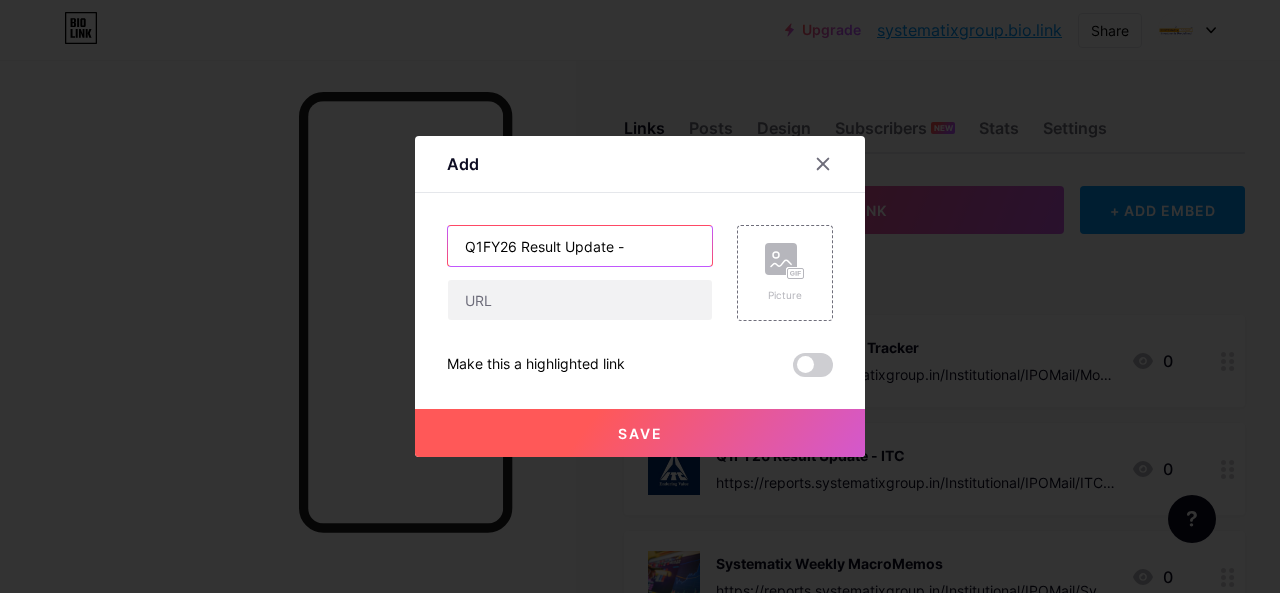 paste on "Marico" 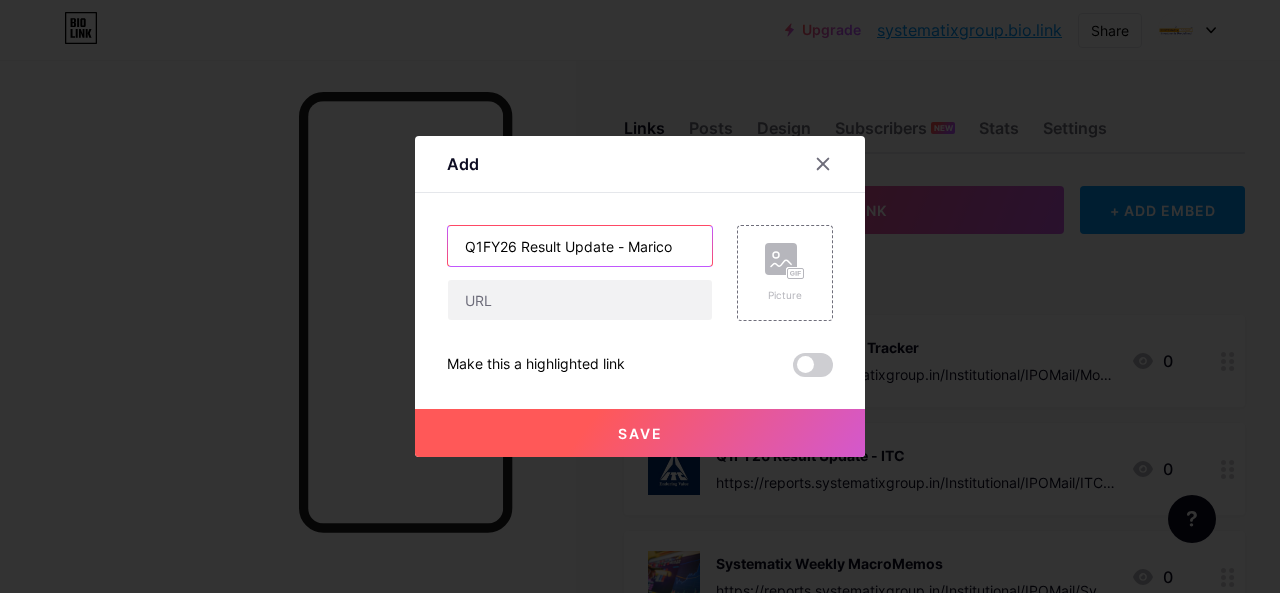 type on "Q1FY26 Result Update - Marico" 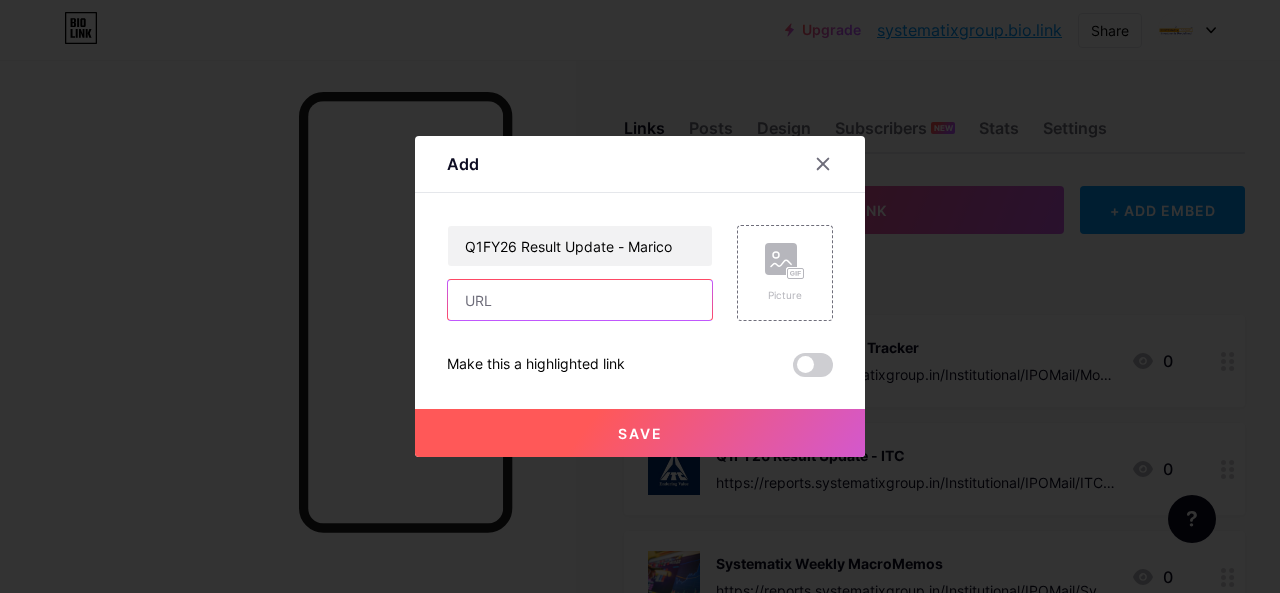 click at bounding box center (580, 300) 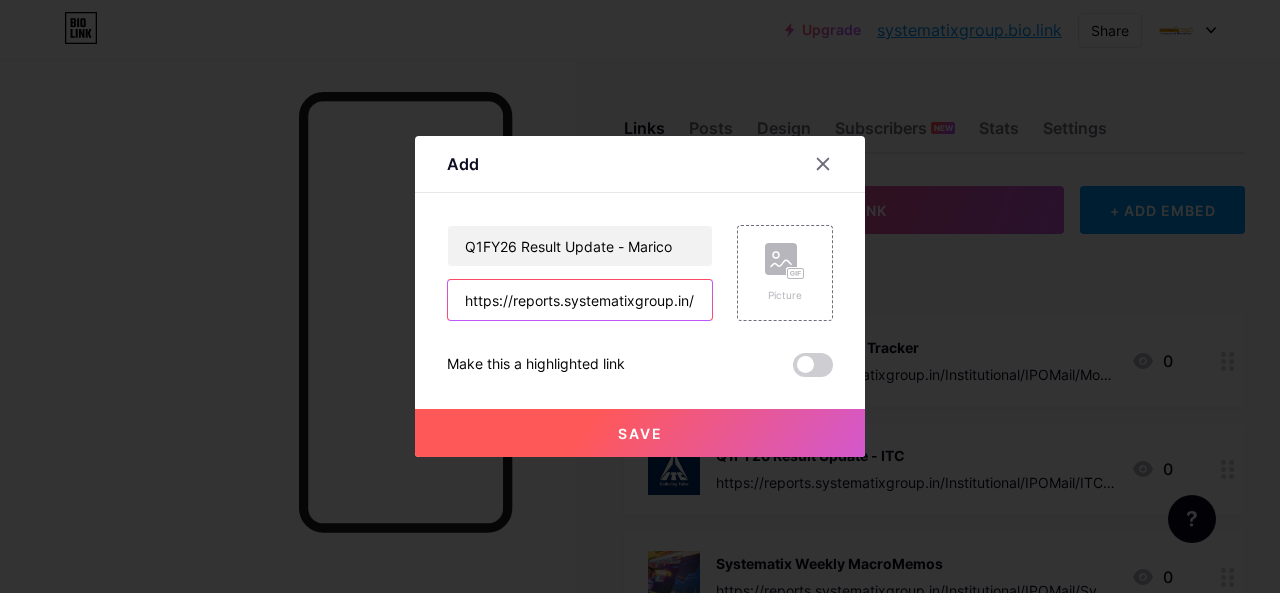 scroll, scrollTop: 0, scrollLeft: 605, axis: horizontal 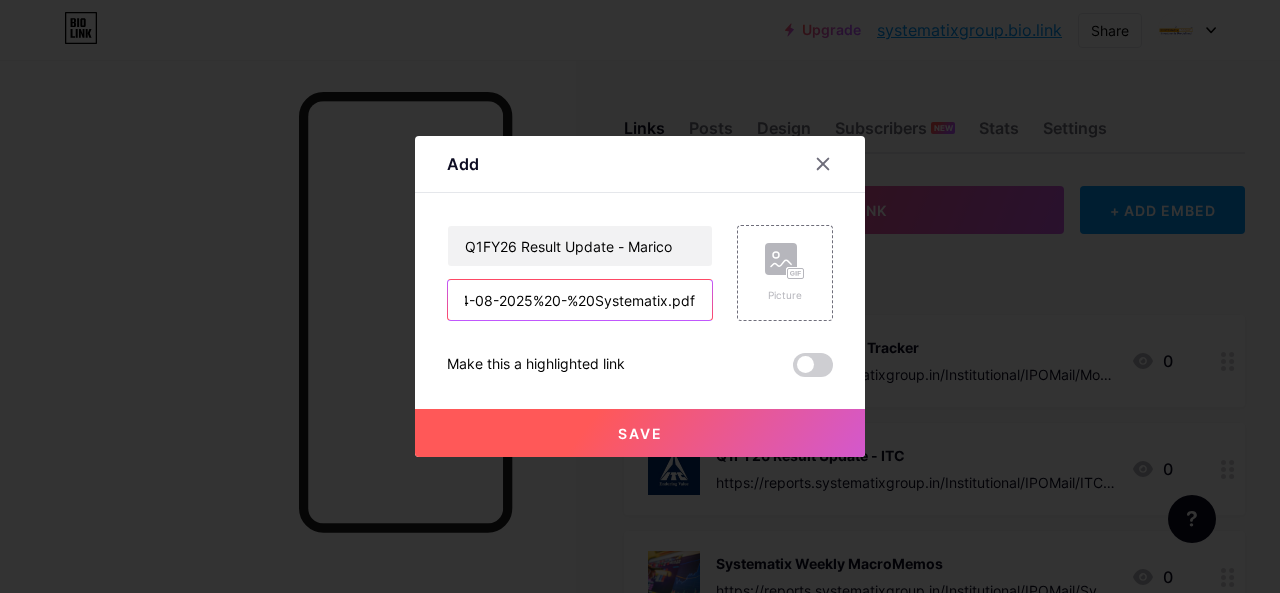 type on "https://reports.systematixgroup.in/Institutional/IPOMail/Marico%20-%201QFY26%20-%2004-08-2025%20-%20Systematix.pdf" 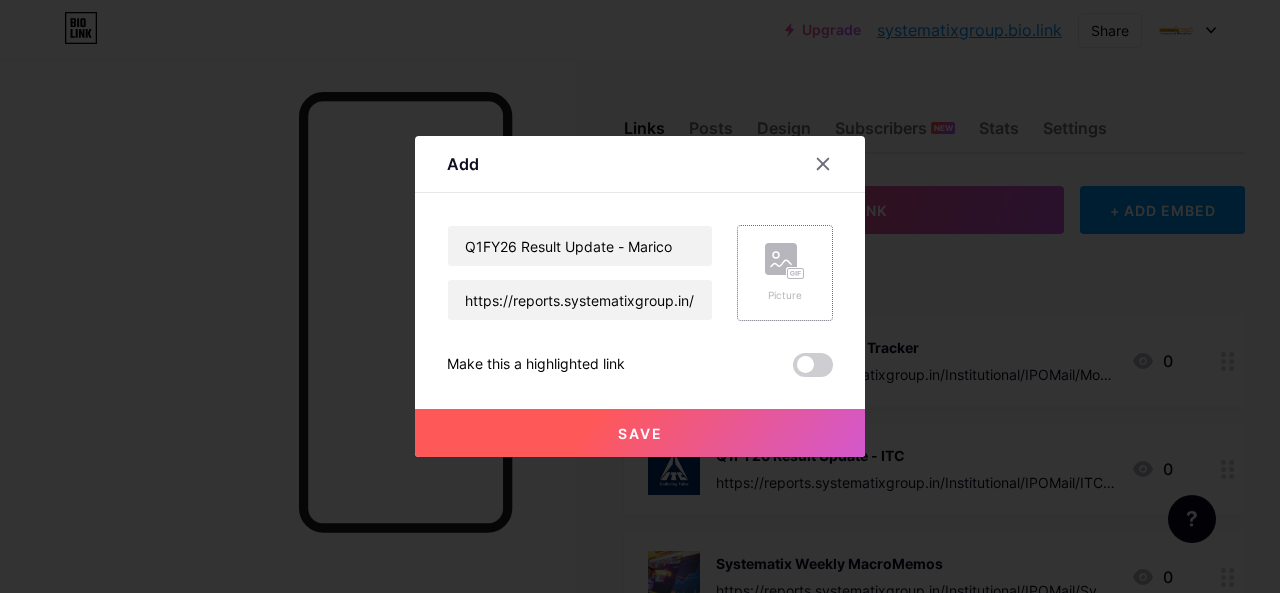 click on "Picture" at bounding box center [785, 273] 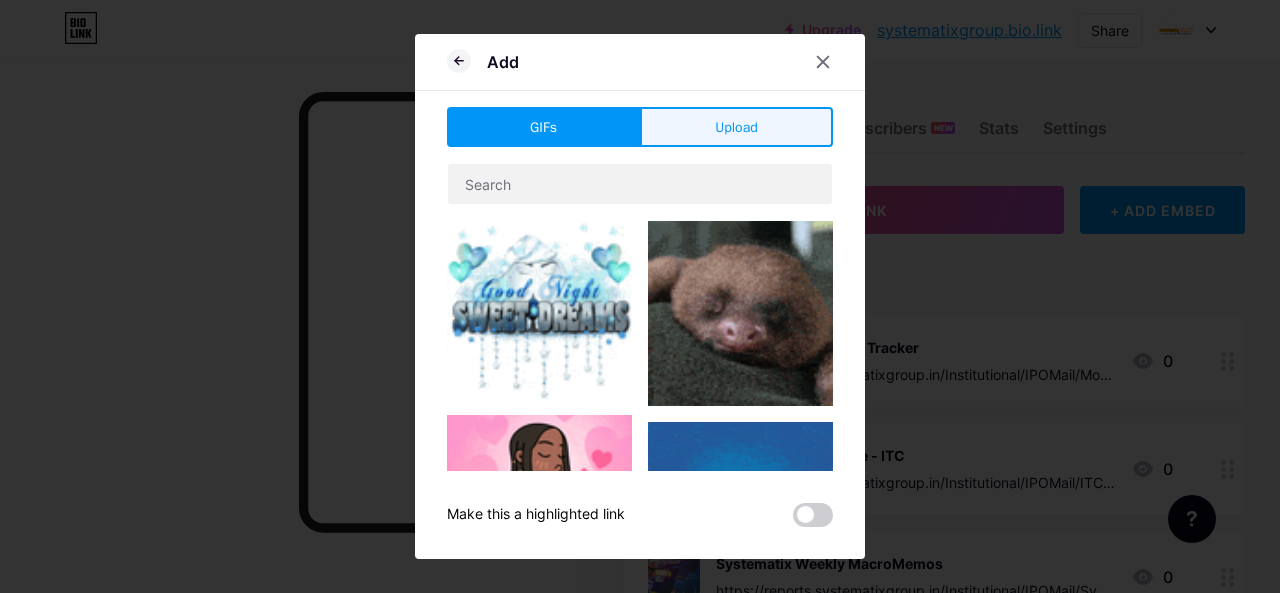 click on "Upload" at bounding box center [736, 127] 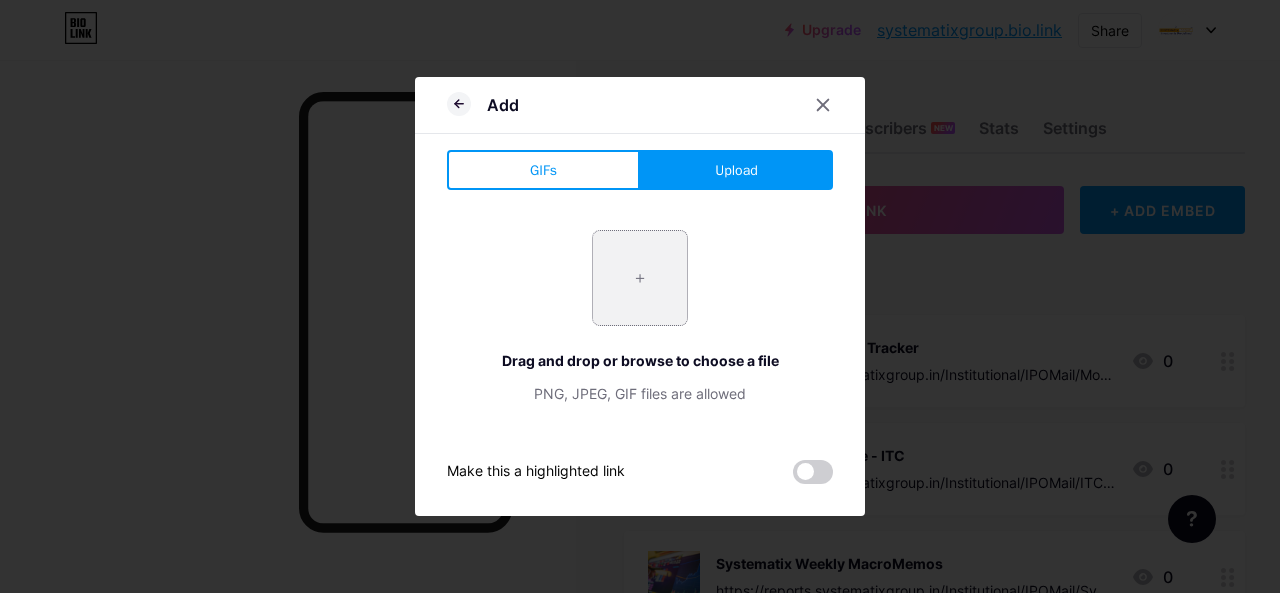 click at bounding box center (640, 278) 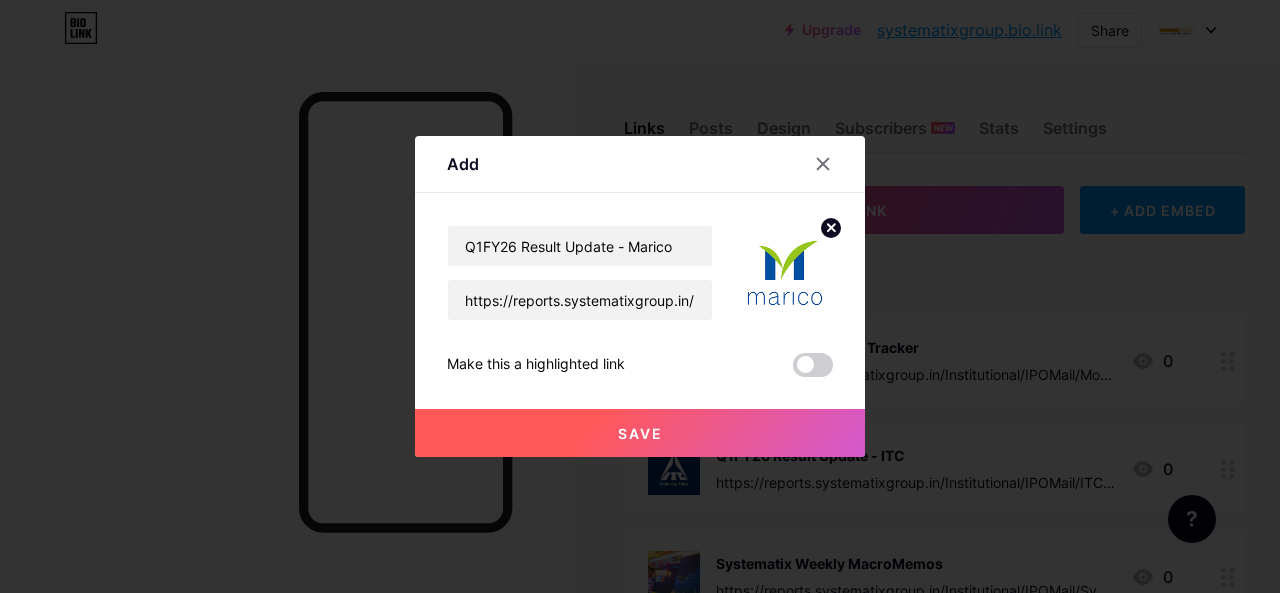 click on "Save" at bounding box center [640, 433] 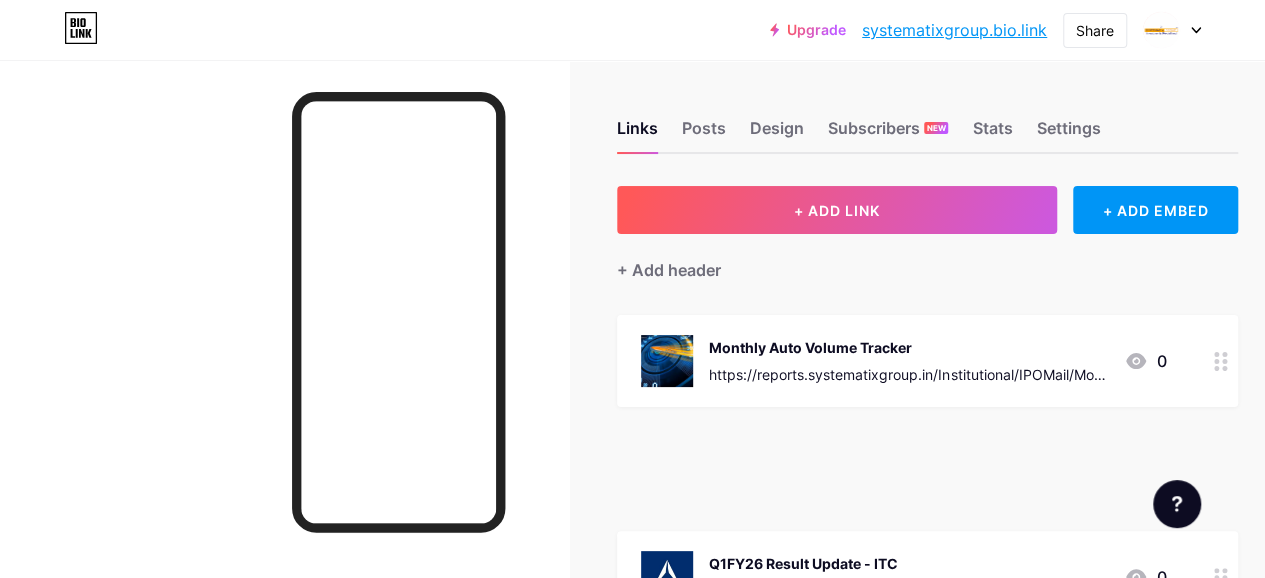 type 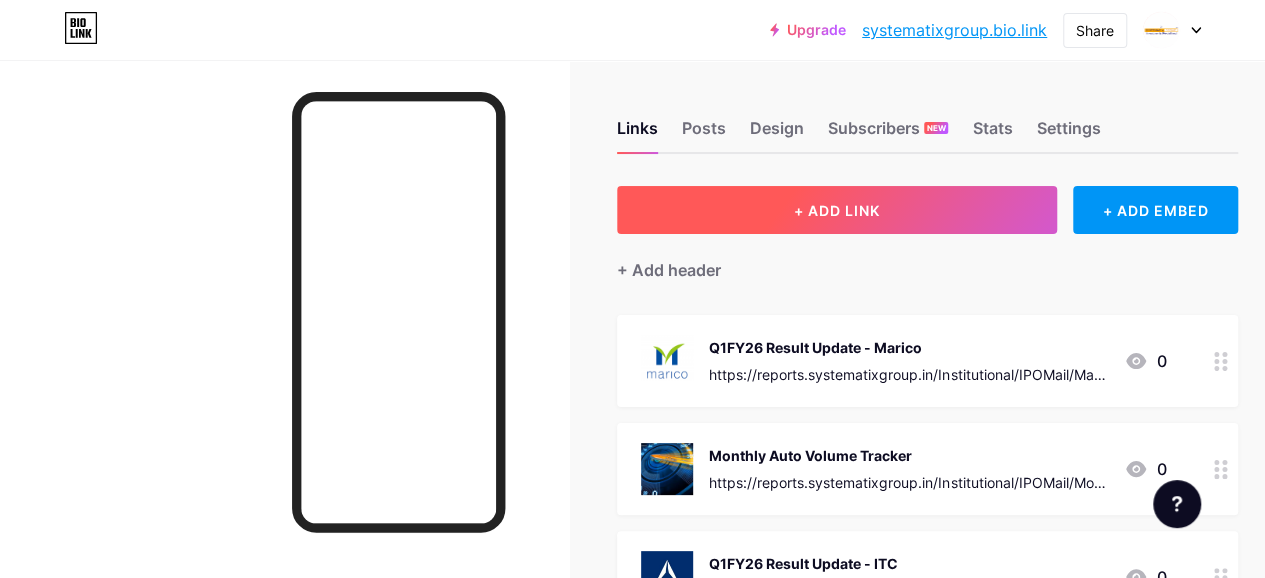 click on "+ ADD LINK" at bounding box center (837, 210) 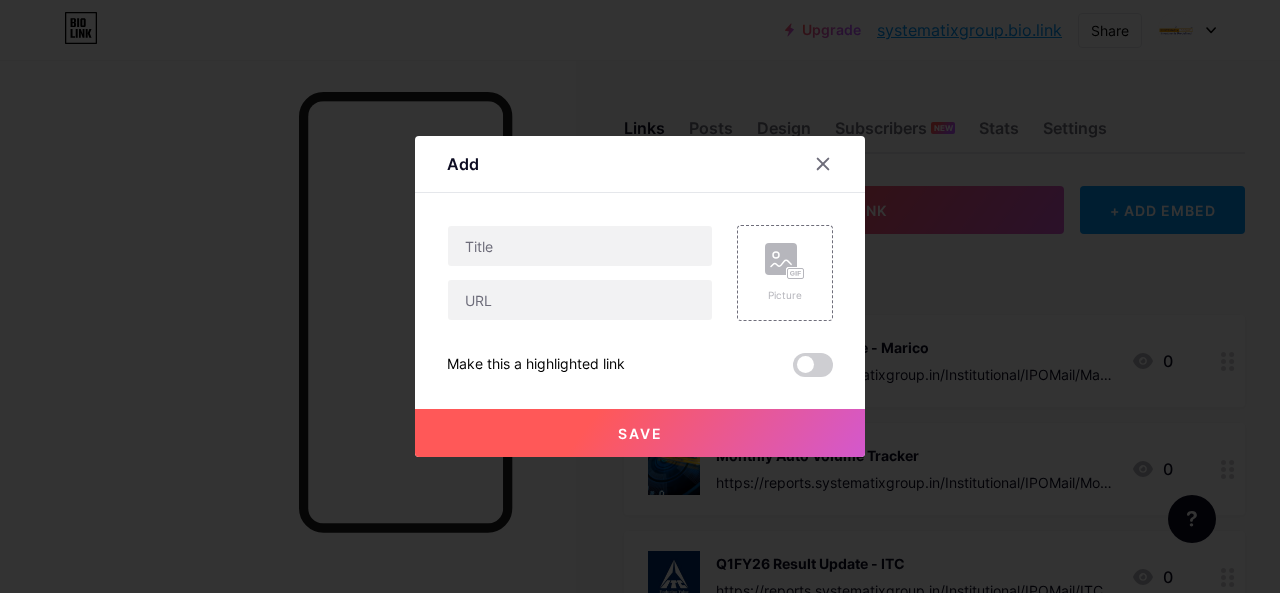drag, startPoint x: 826, startPoint y: 154, endPoint x: 818, endPoint y: 203, distance: 49.648766 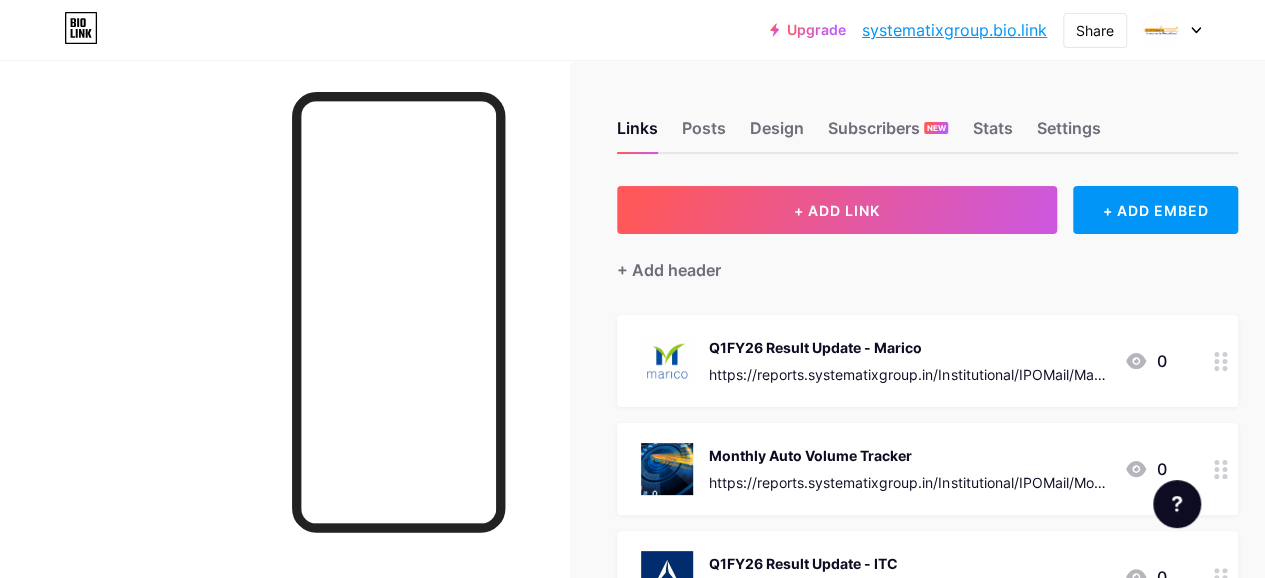 click on "https://reports.systematixgroup.in/Institutional/IPOMail/Marico%20-%201QFY26%20-%2004-08-2025%20-%20Systematix.pdf" at bounding box center [908, 374] 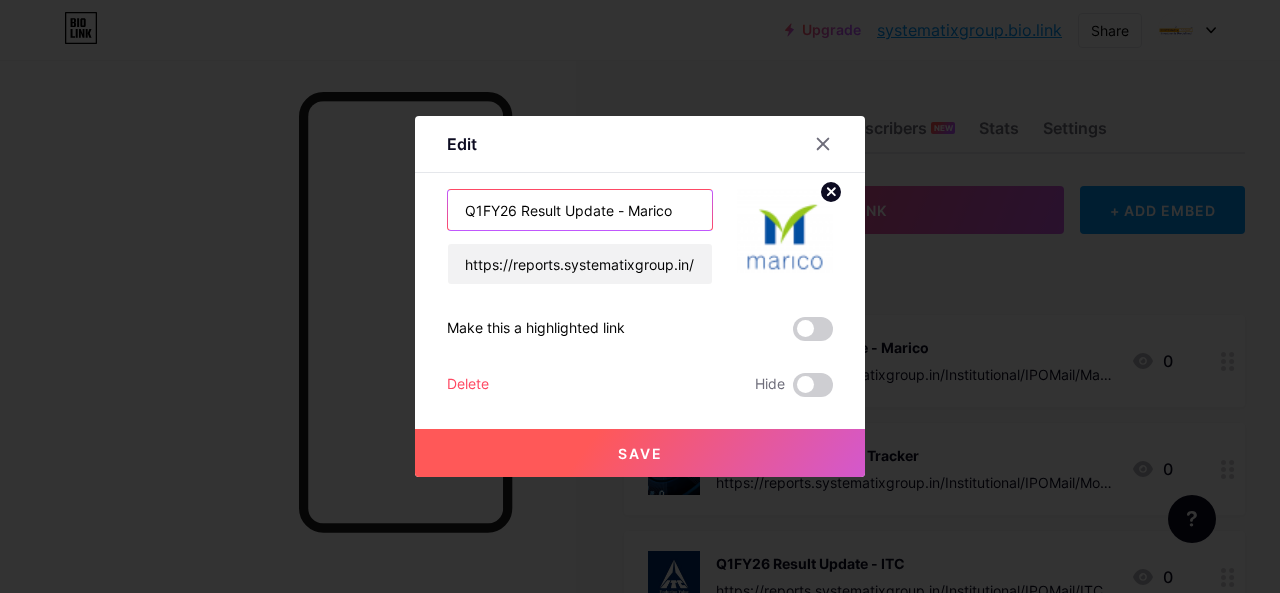 drag, startPoint x: 615, startPoint y: 208, endPoint x: 452, endPoint y: 208, distance: 163 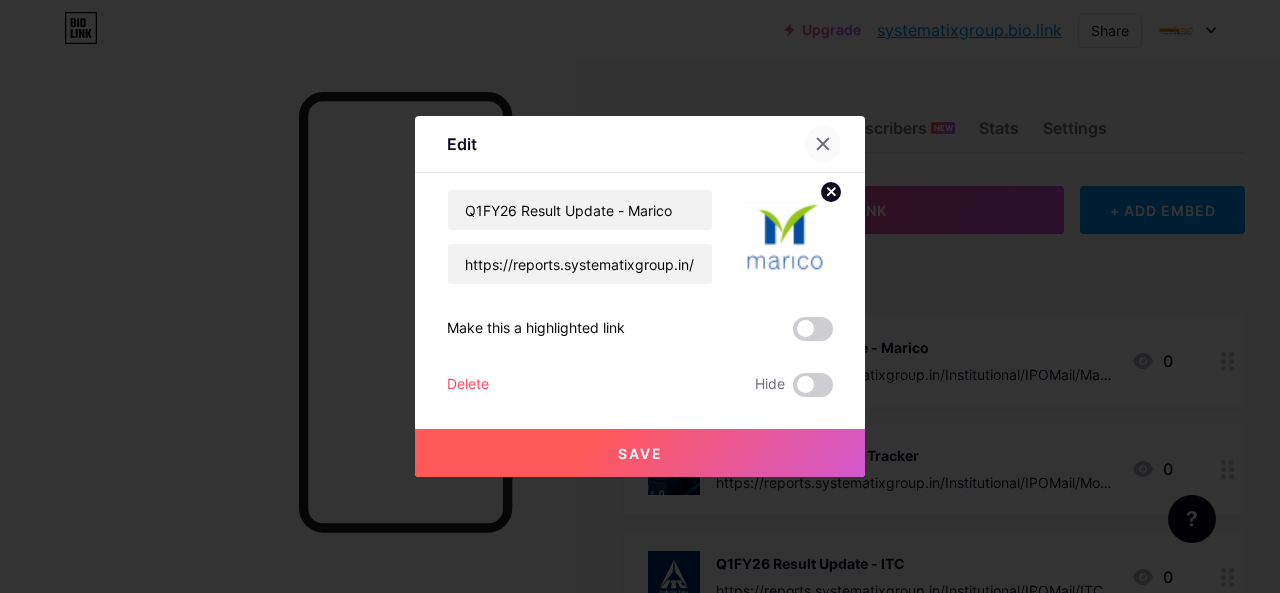 click 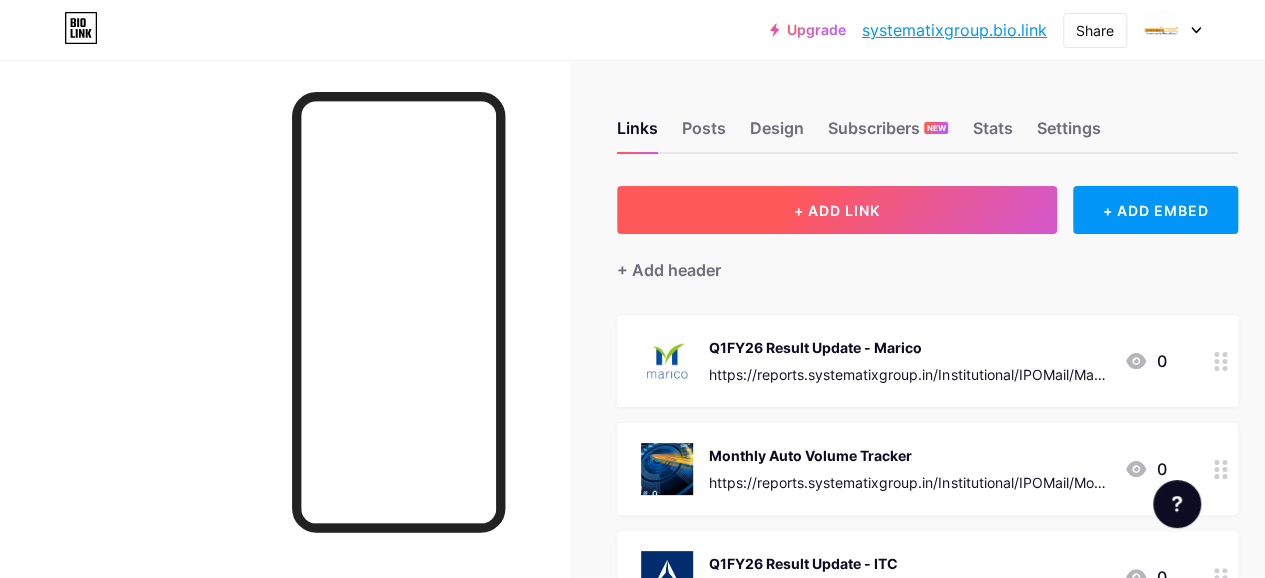 click on "+ ADD LINK" at bounding box center [837, 210] 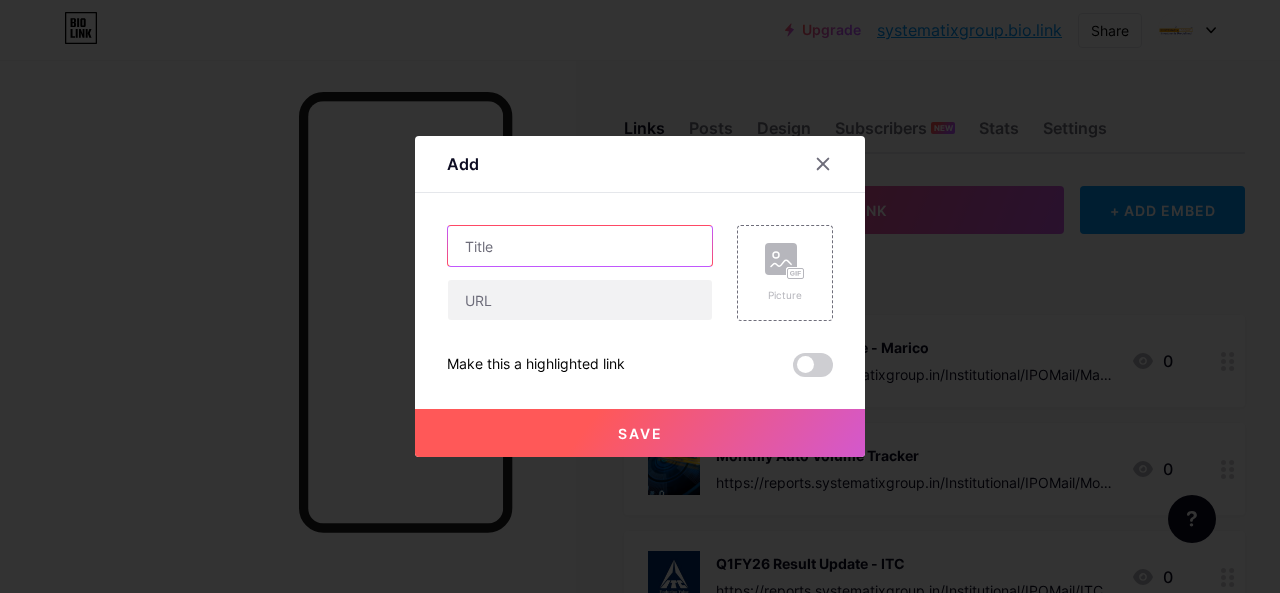 click at bounding box center (580, 246) 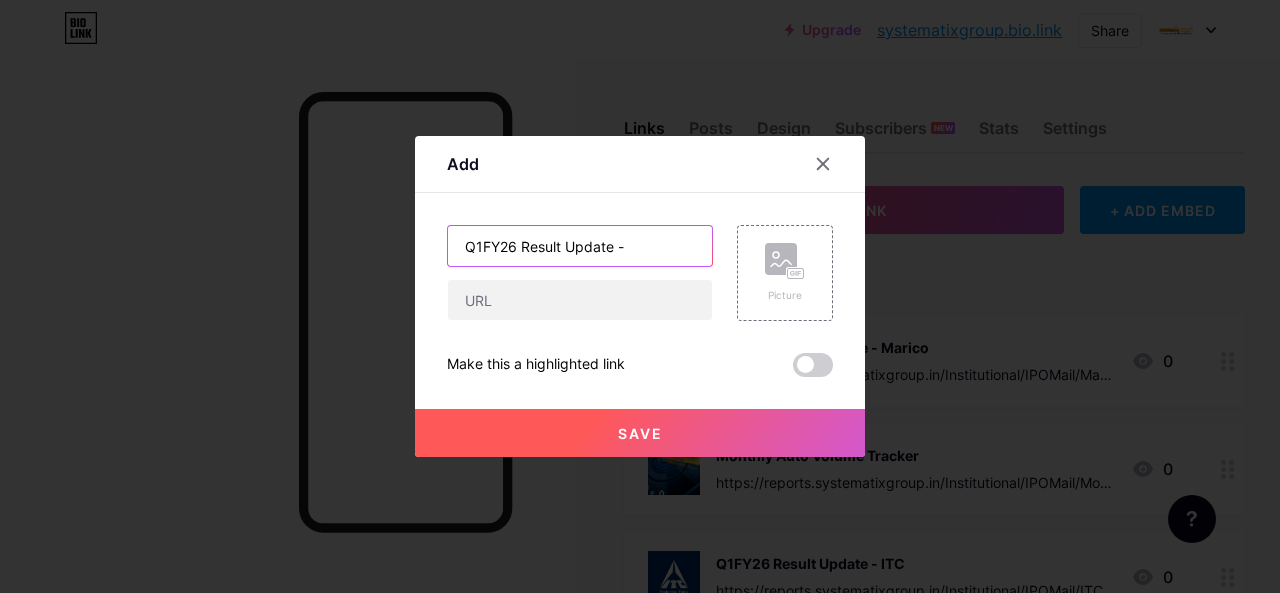 paste on "Shree Cement" 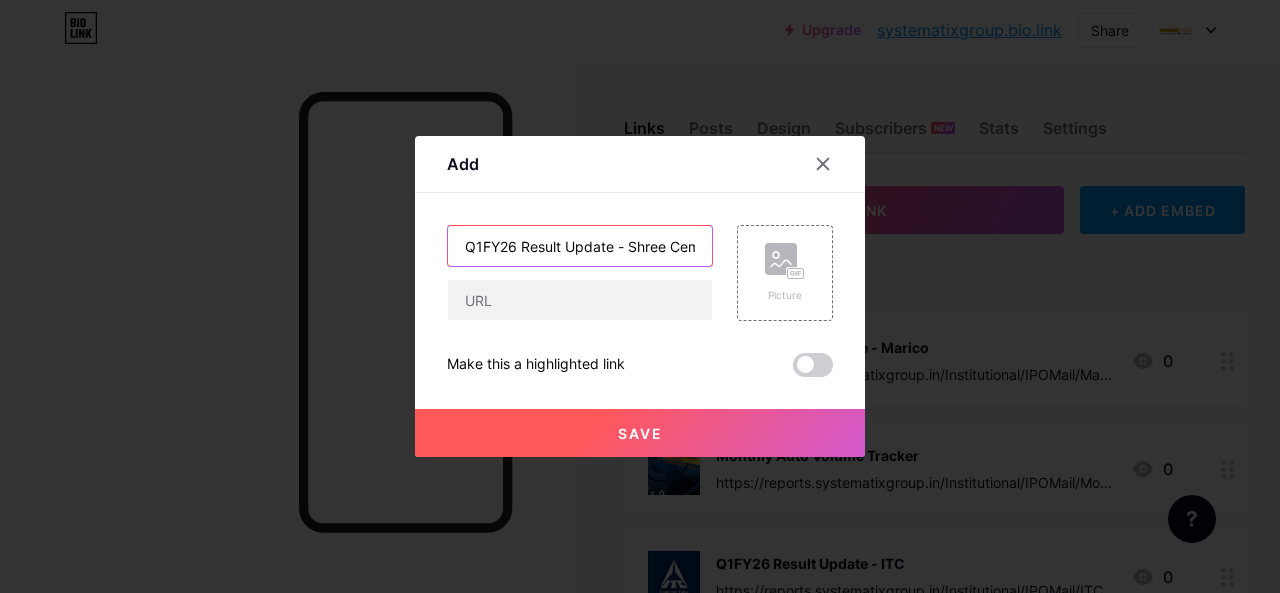 scroll, scrollTop: 0, scrollLeft: 26, axis: horizontal 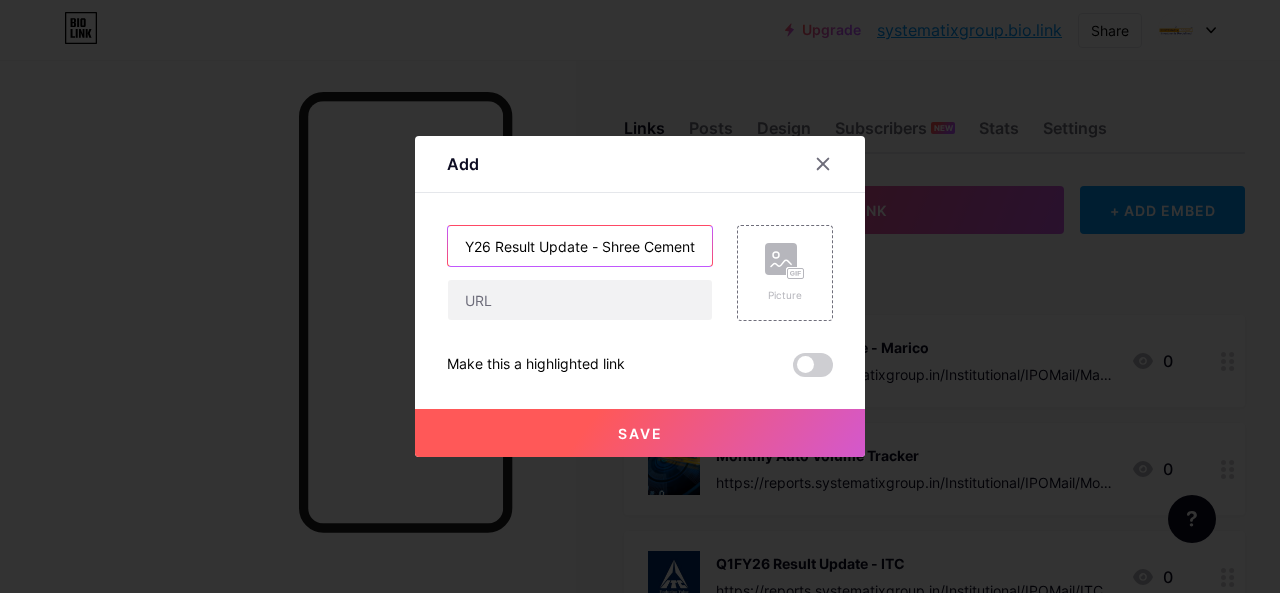 type on "Q1FY26 Result Update - Shree Cement" 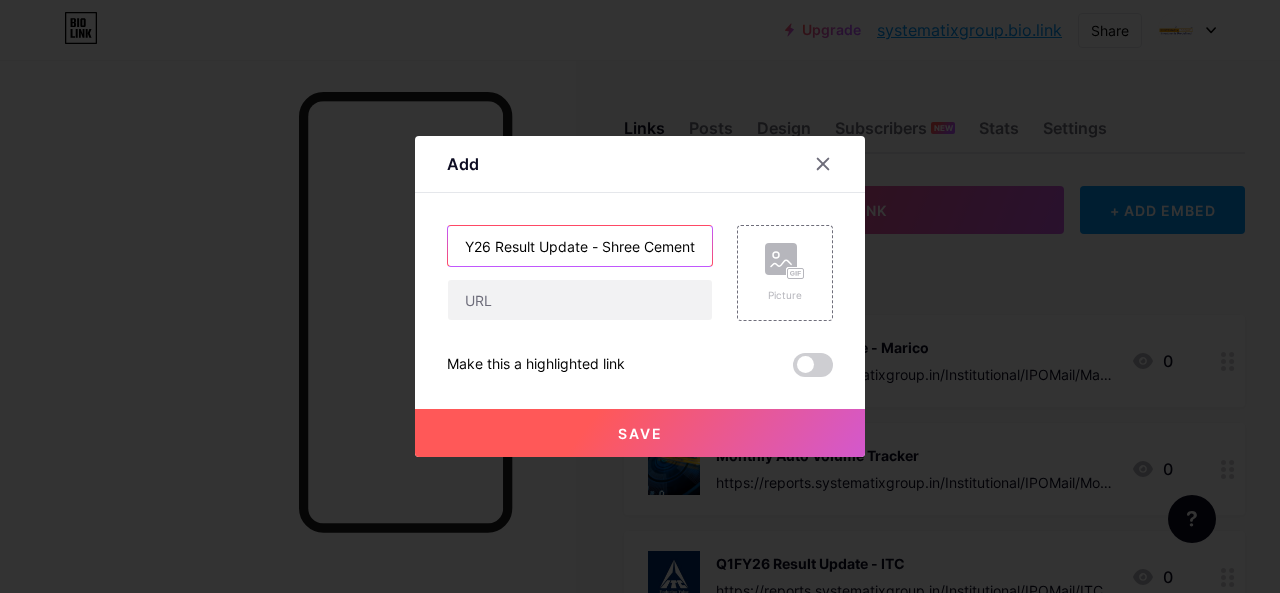 scroll, scrollTop: 0, scrollLeft: 0, axis: both 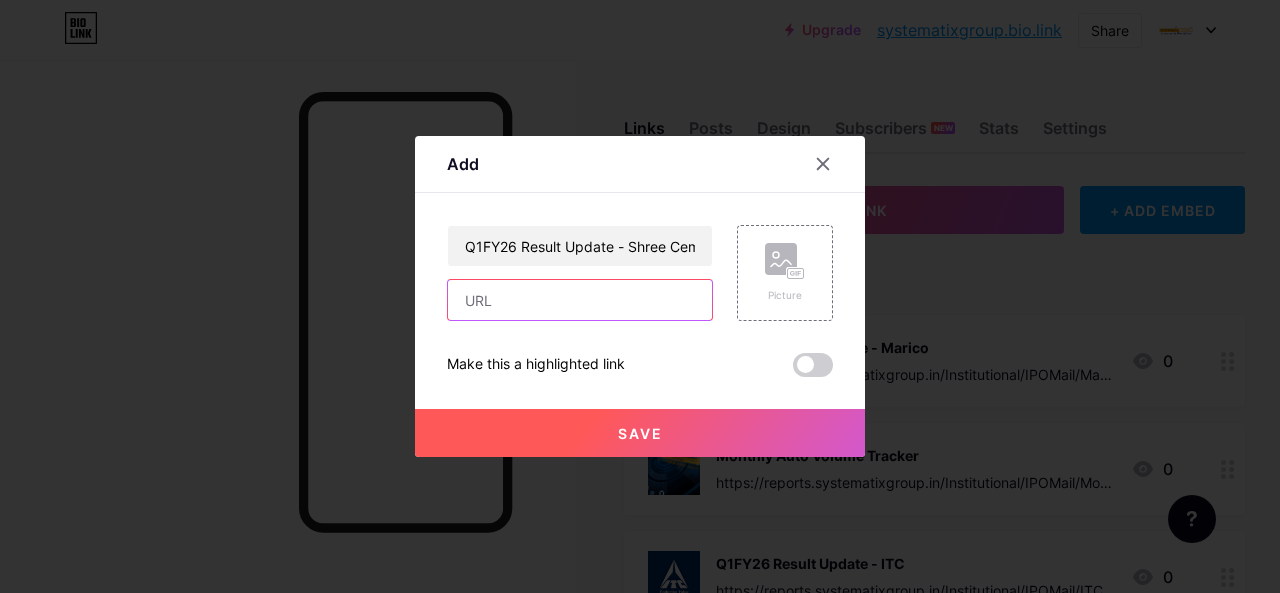 click at bounding box center (580, 300) 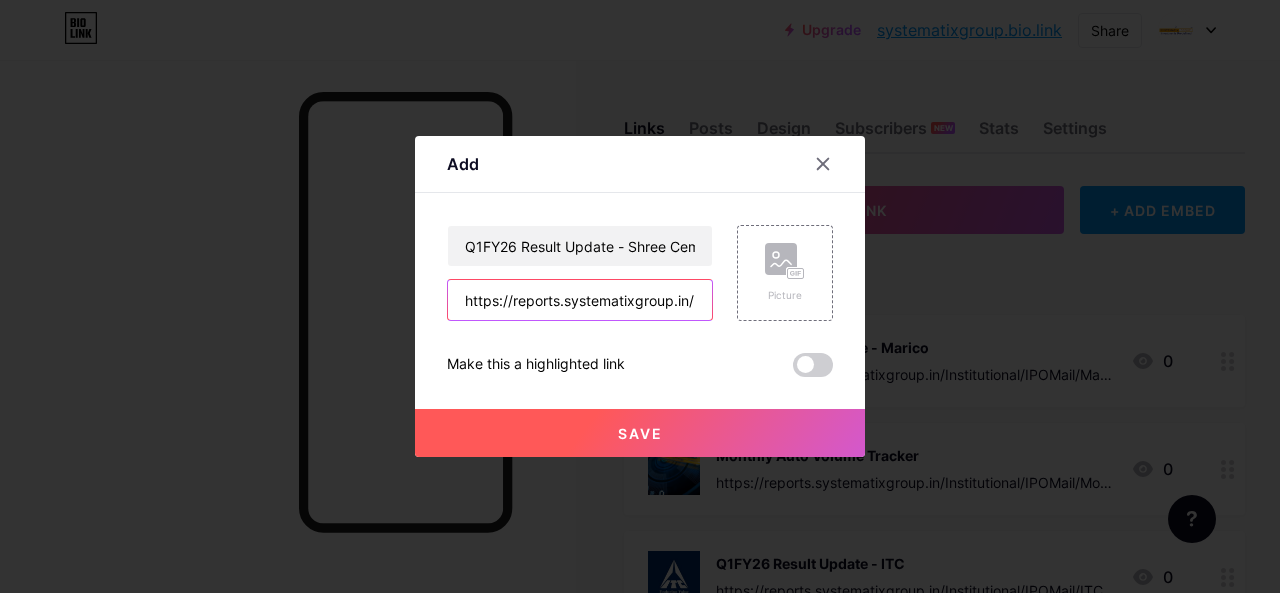 scroll, scrollTop: 0, scrollLeft: 679, axis: horizontal 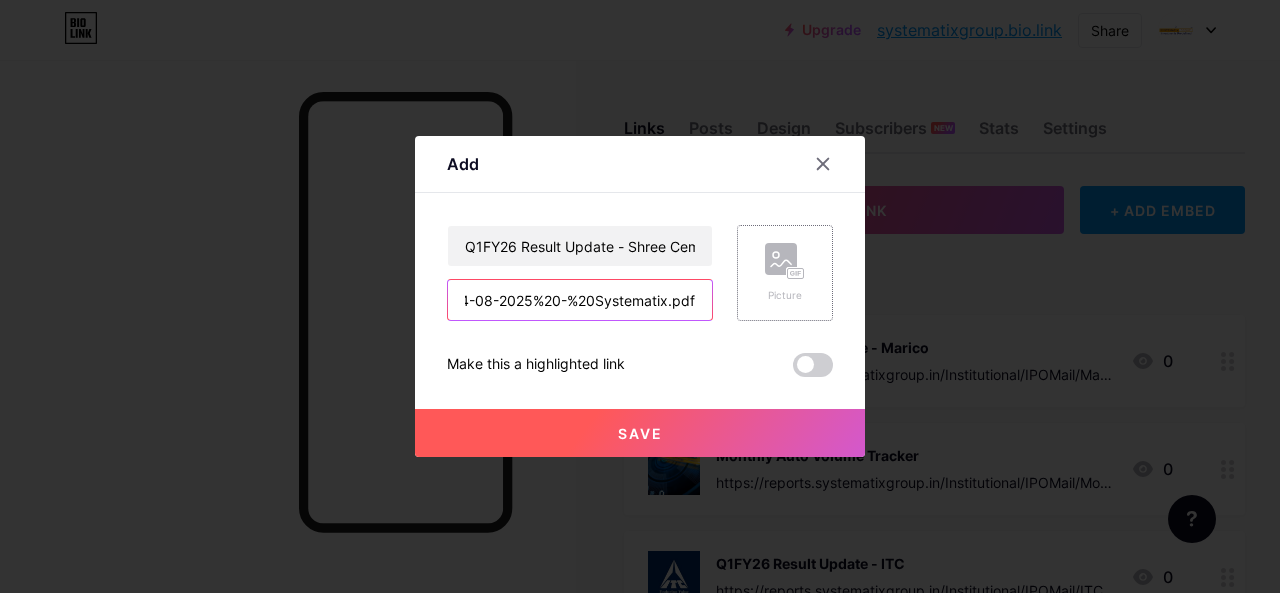 type on "https://reports.systematixgroup.in/Institutional/IPOMail/Shree%20Cement%20-%201QFY26%20-%2004-08-2025%20-%20Systematix.pdf" 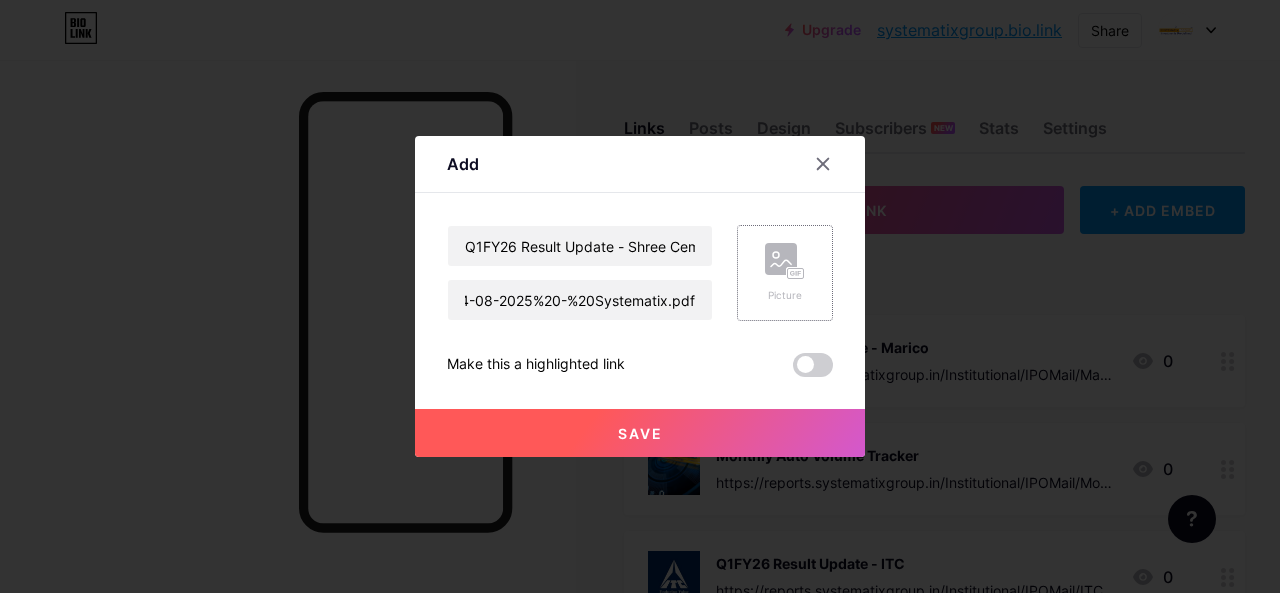 scroll, scrollTop: 0, scrollLeft: 0, axis: both 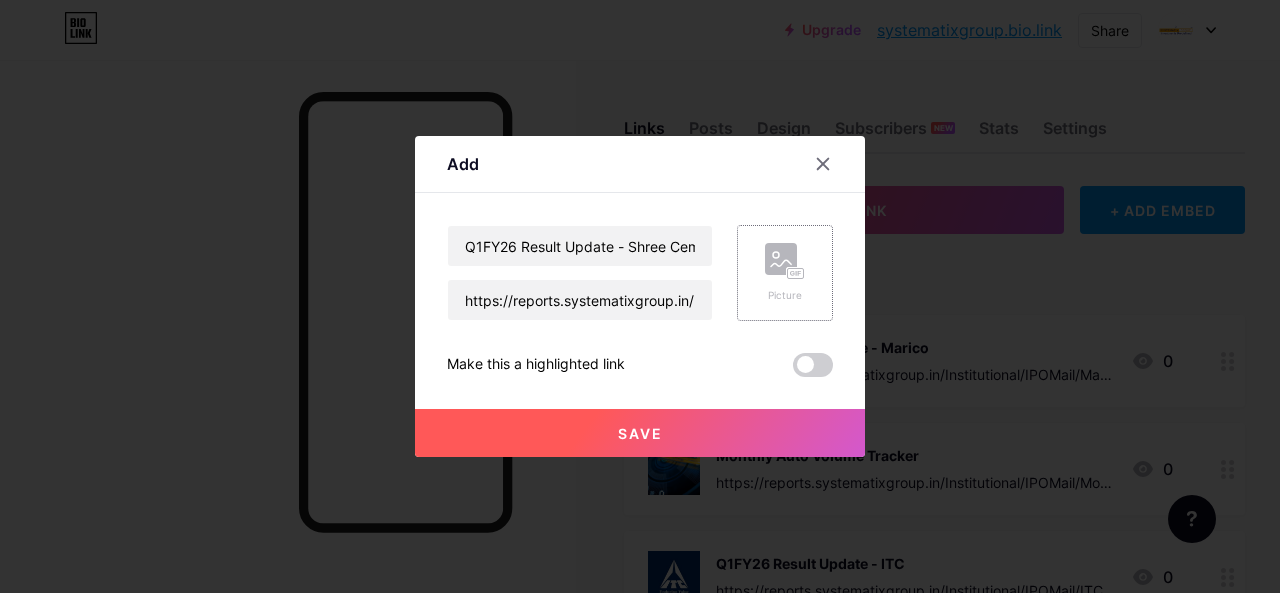 click 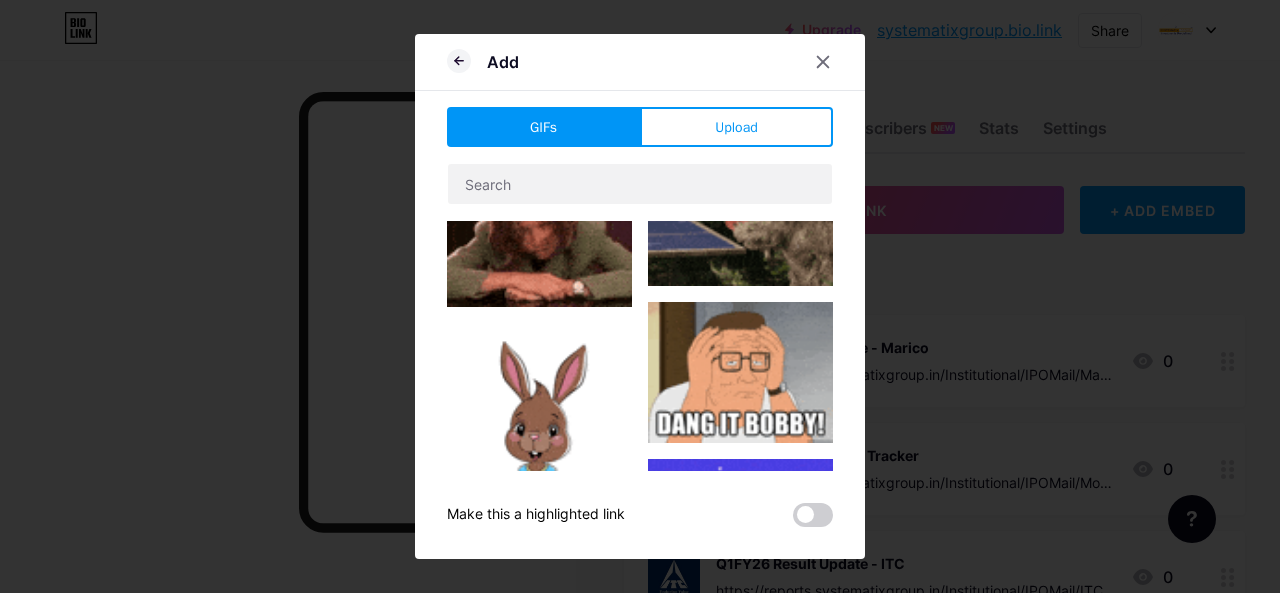 scroll, scrollTop: 1000, scrollLeft: 0, axis: vertical 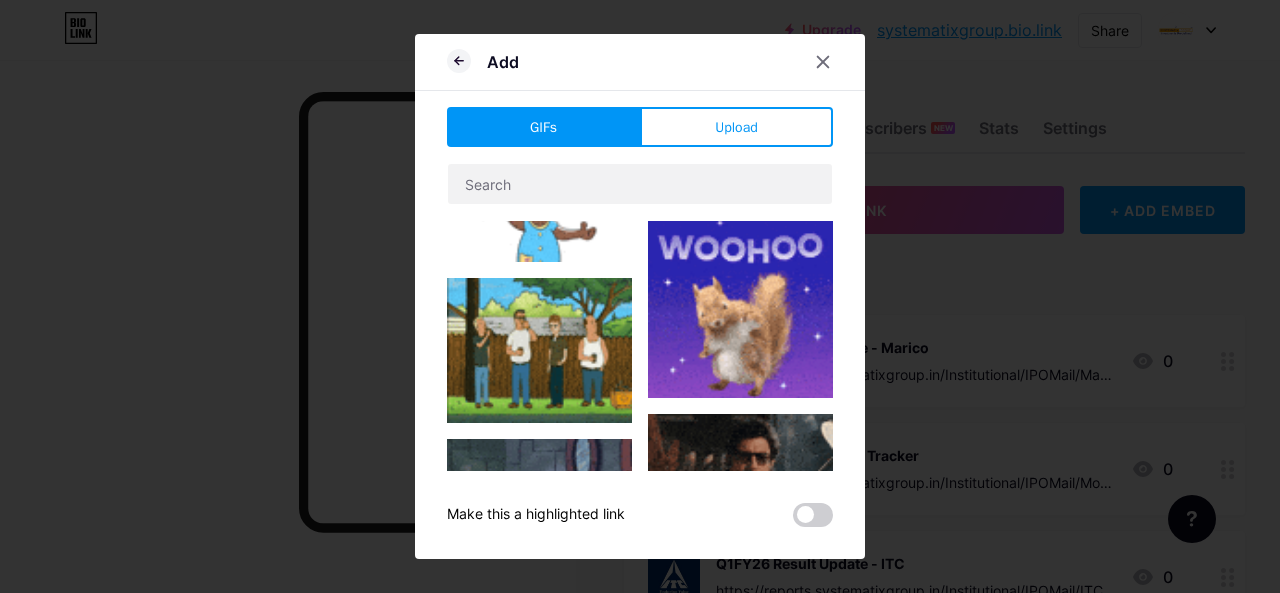 type on "Q1FY26 Result Update - Shree Cement" 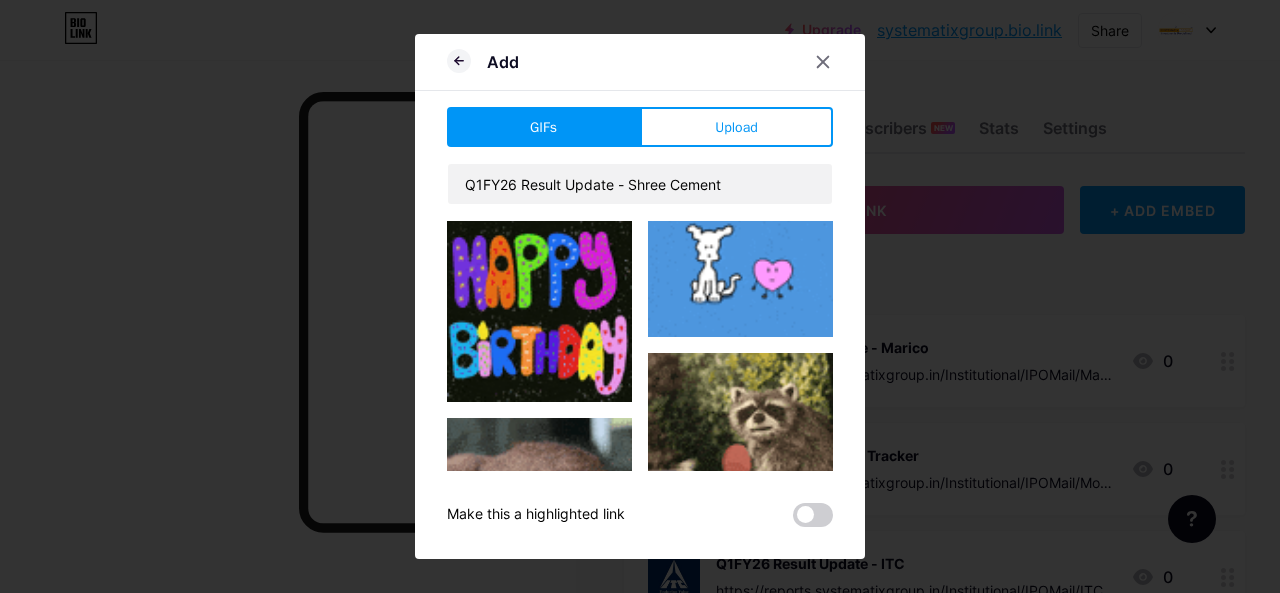 scroll, scrollTop: 1377, scrollLeft: 0, axis: vertical 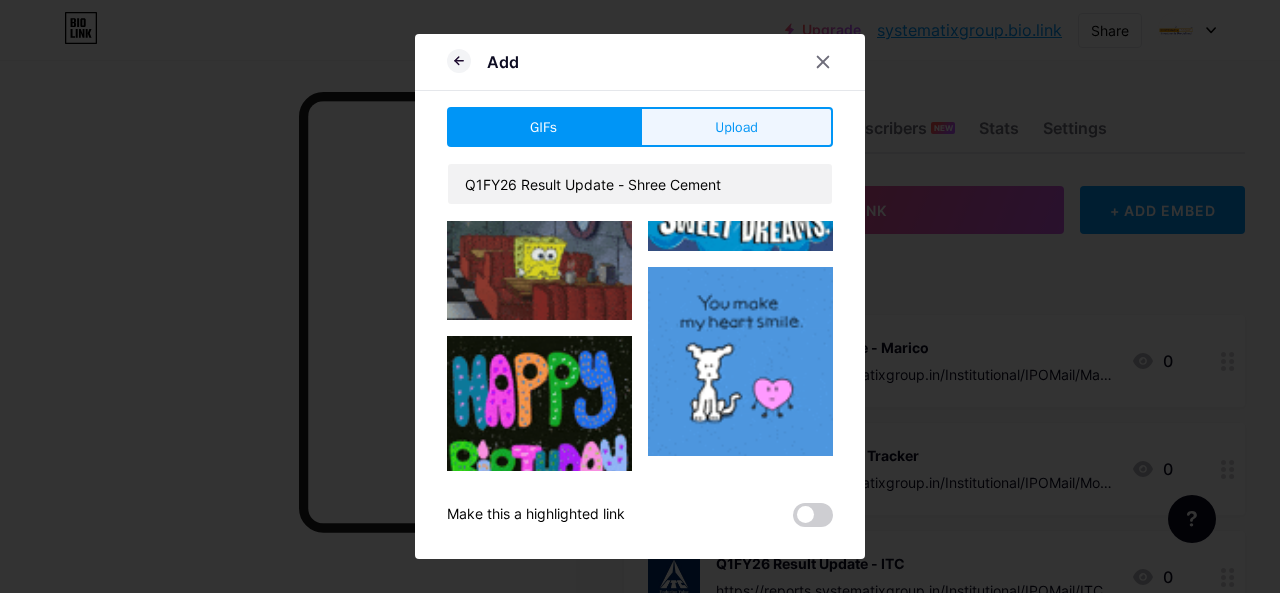 click on "Upload" at bounding box center [736, 127] 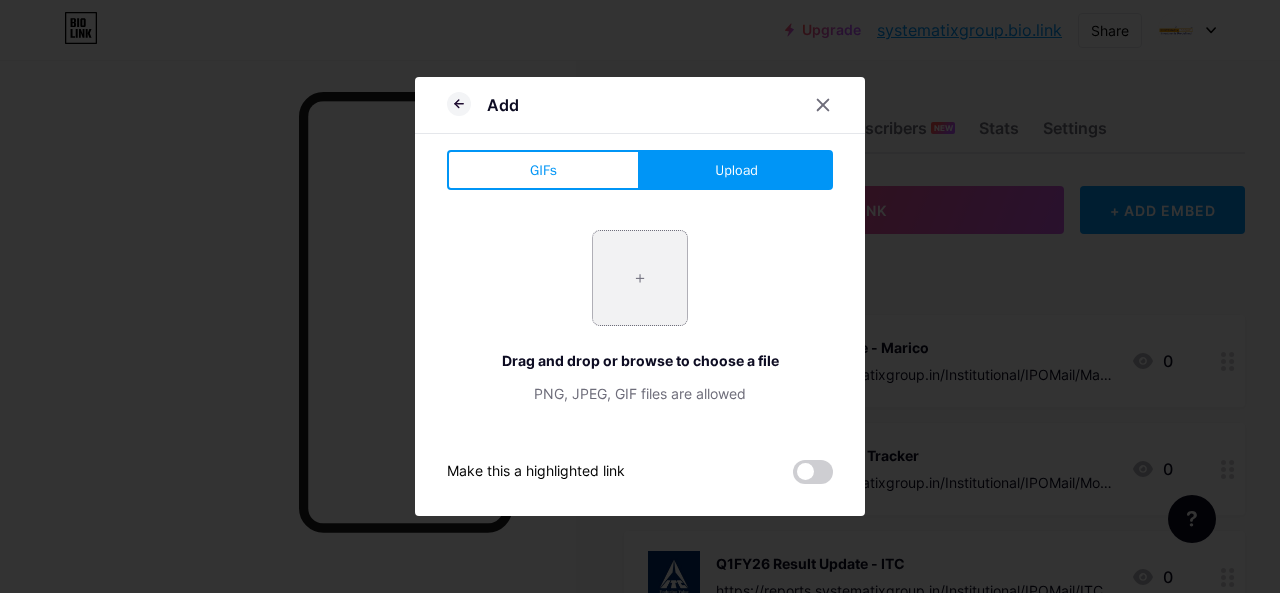 click at bounding box center (640, 278) 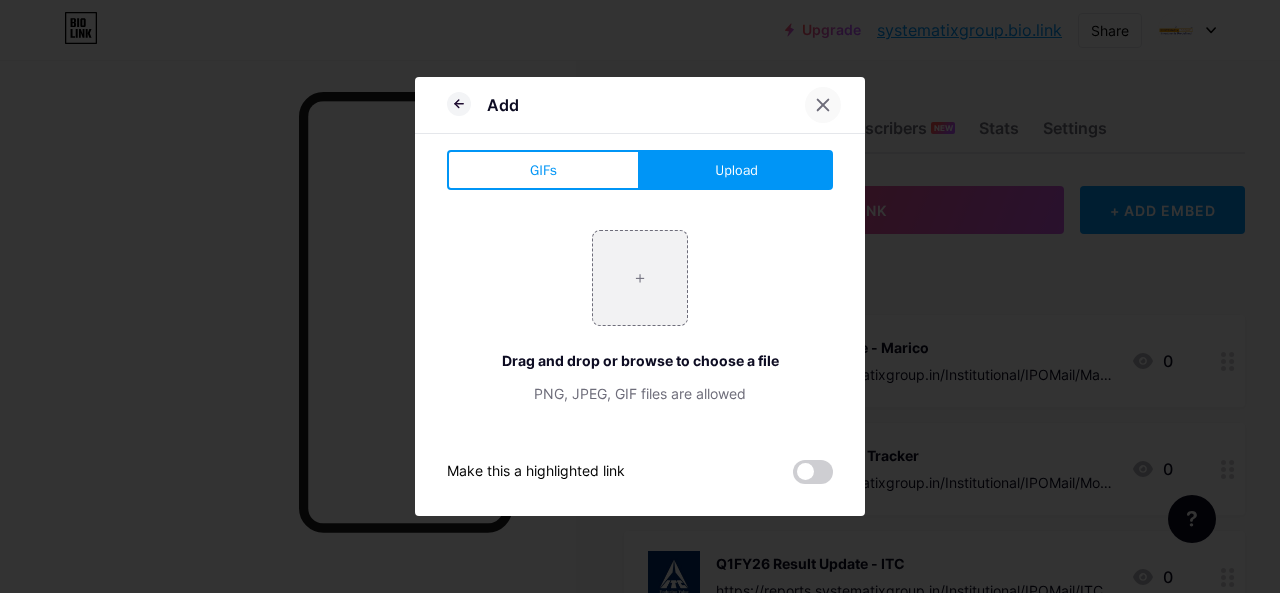 click at bounding box center (823, 105) 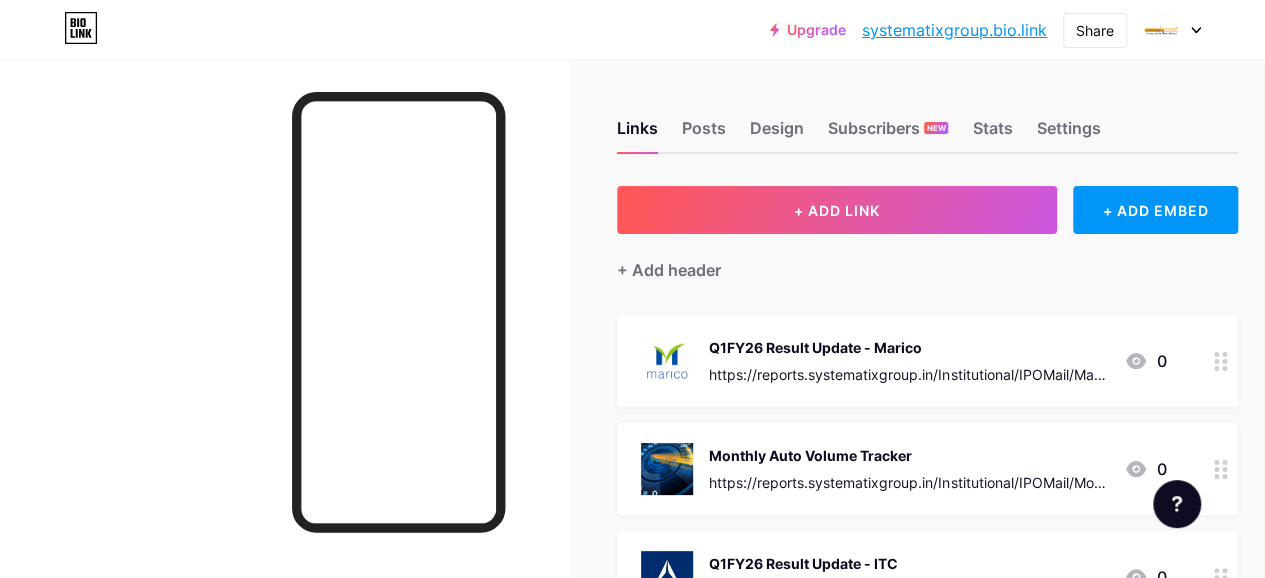 click on "Q1FY26 Result Update - Marico" at bounding box center (908, 347) 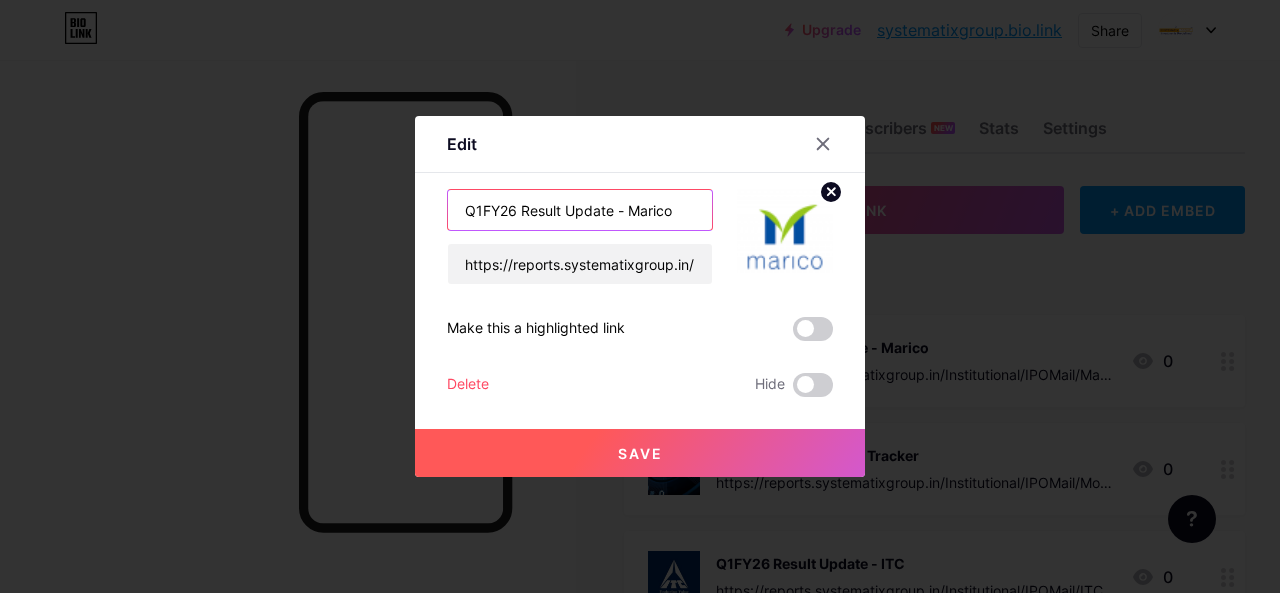 drag, startPoint x: 615, startPoint y: 215, endPoint x: 430, endPoint y: 217, distance: 185.0108 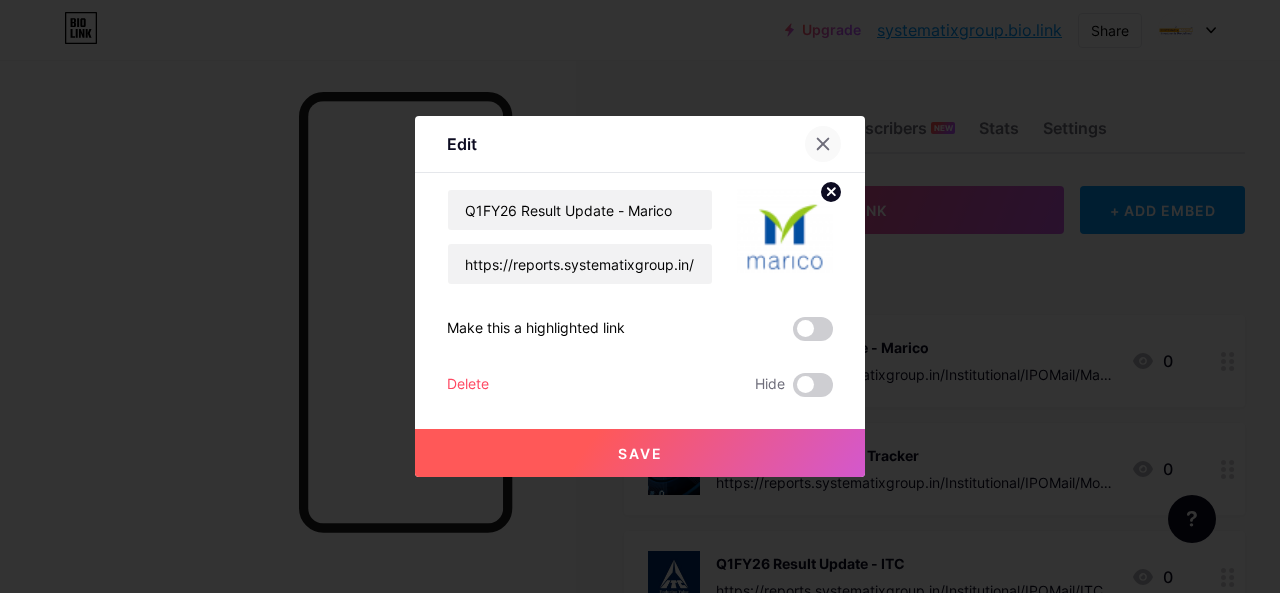 click at bounding box center [823, 144] 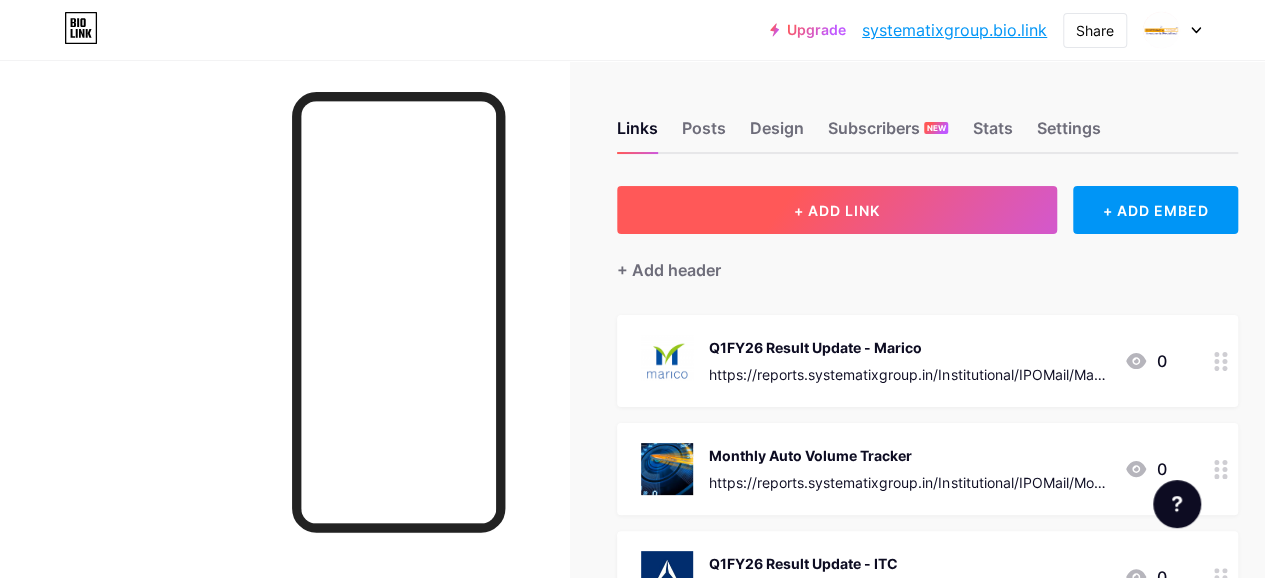 click on "+ ADD LINK" at bounding box center (837, 210) 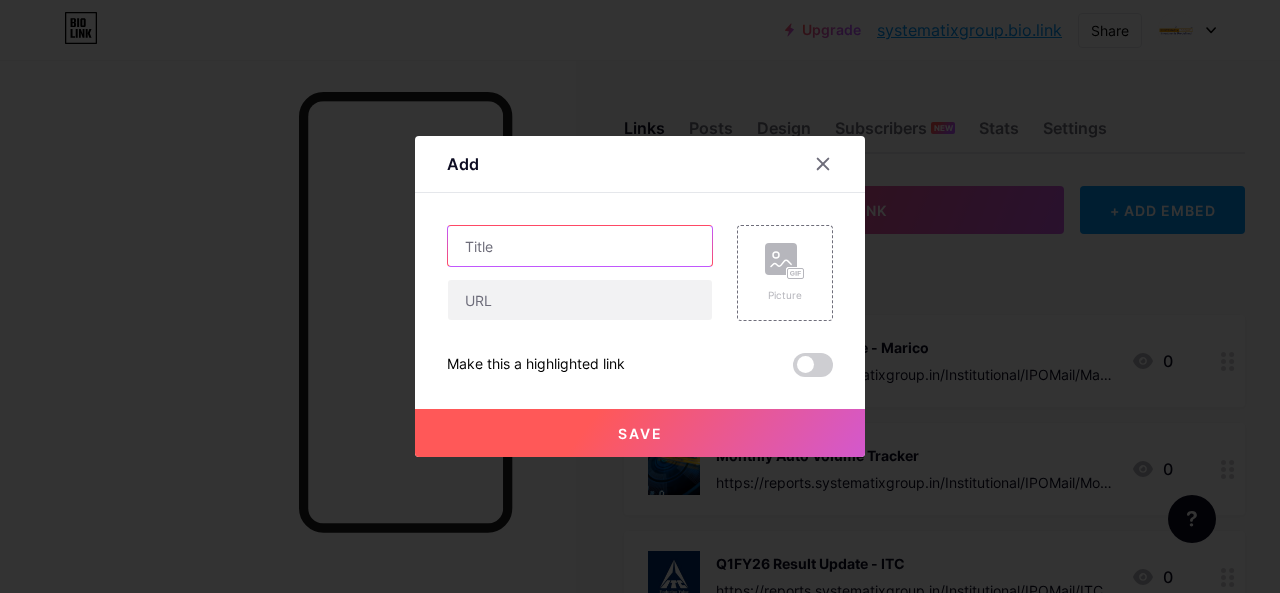 drag, startPoint x: 502, startPoint y: 229, endPoint x: 530, endPoint y: 259, distance: 41.036568 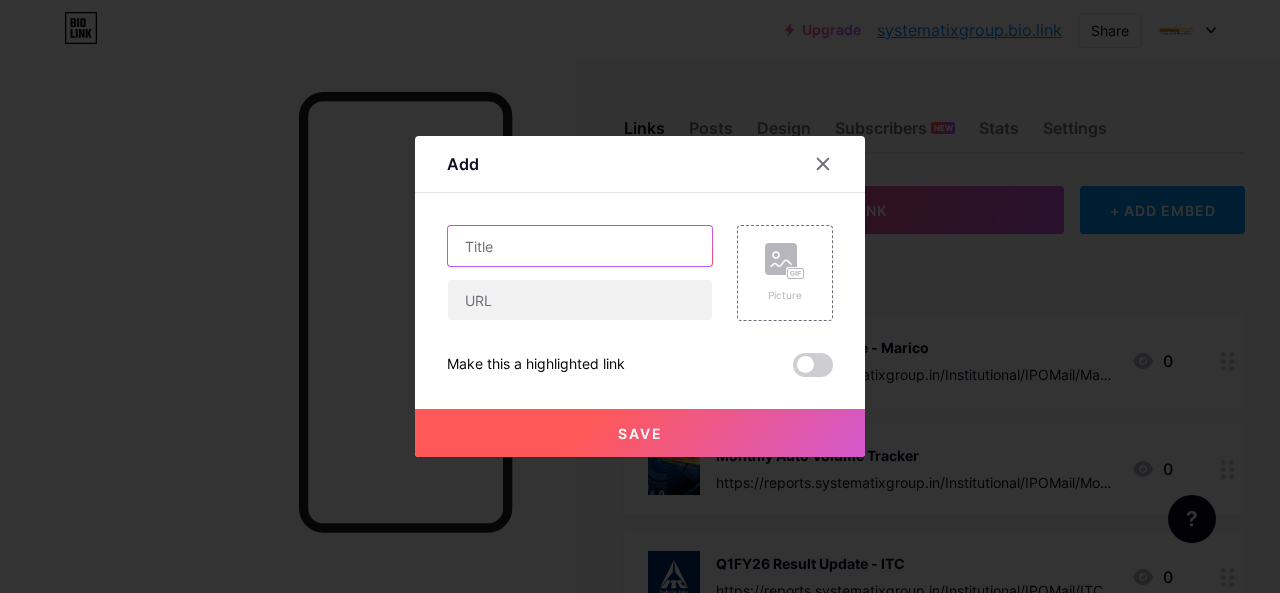 click at bounding box center (580, 246) 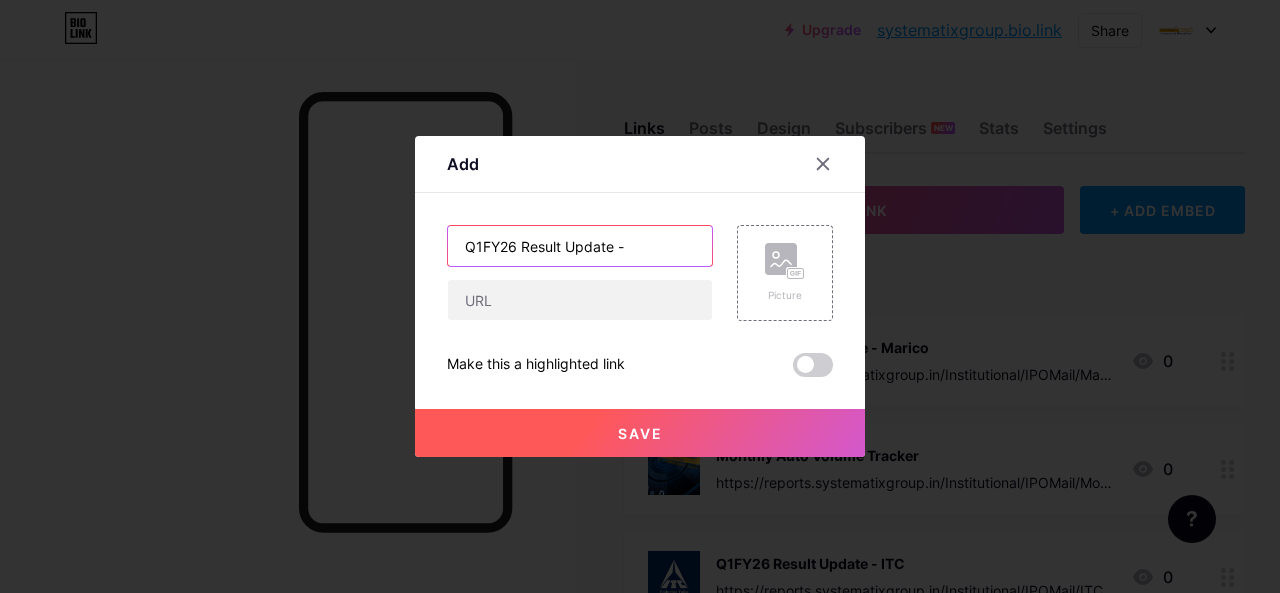 paste on "Shree Cement" 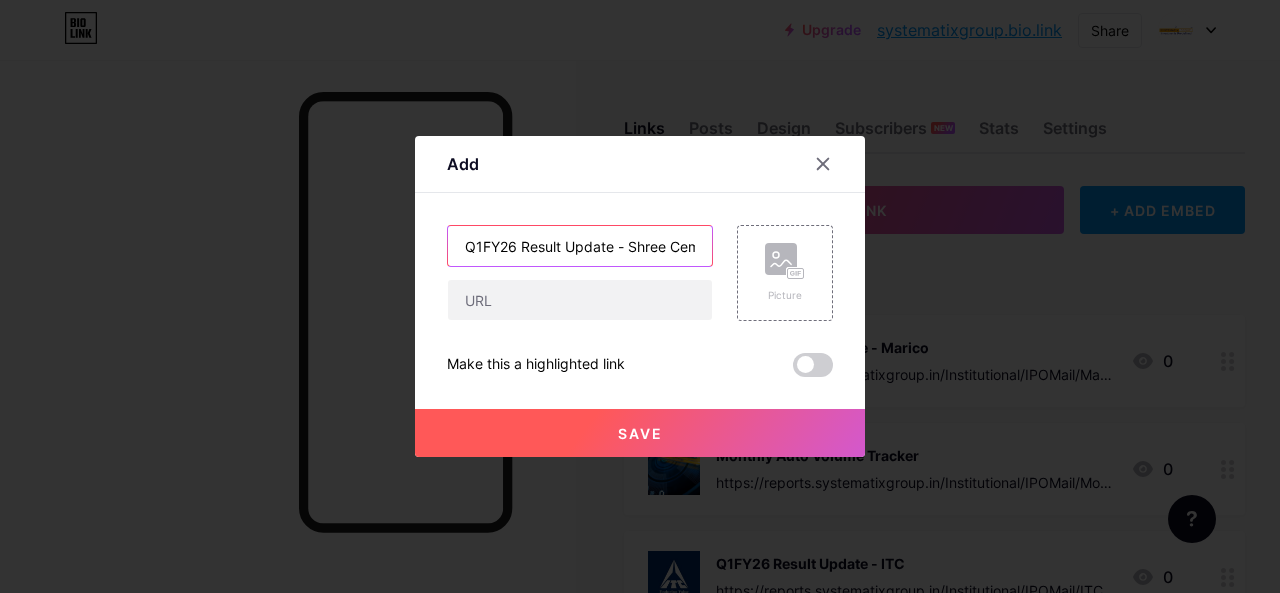 scroll, scrollTop: 0, scrollLeft: 26, axis: horizontal 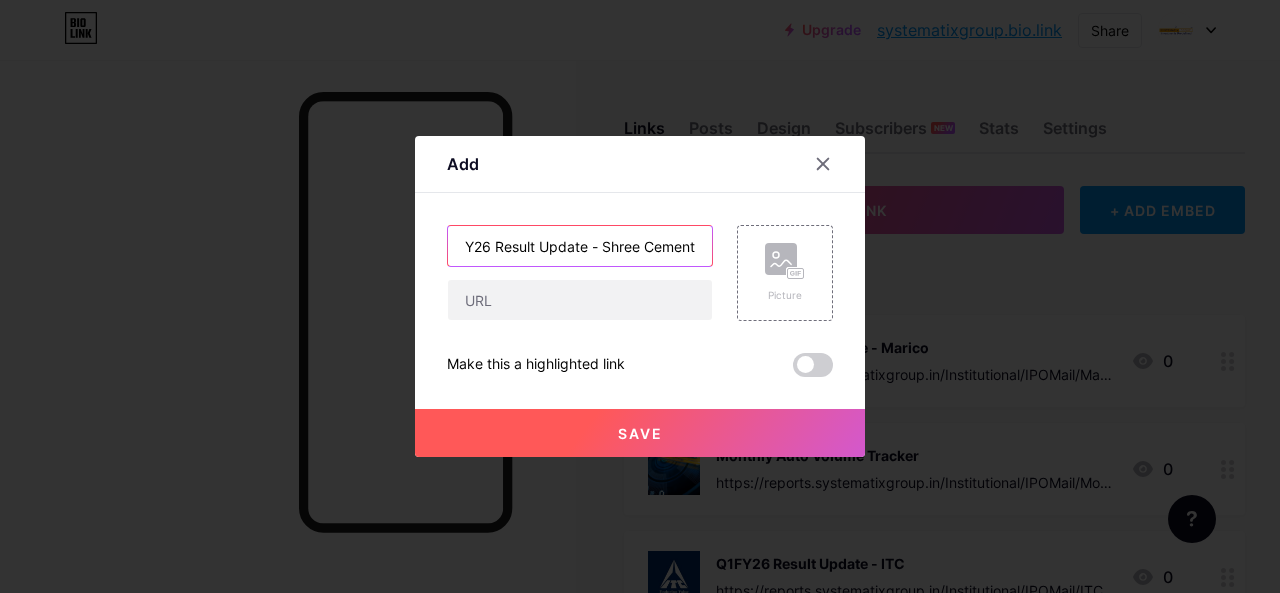 type on "Q1FY26 Result Update - Shree Cement" 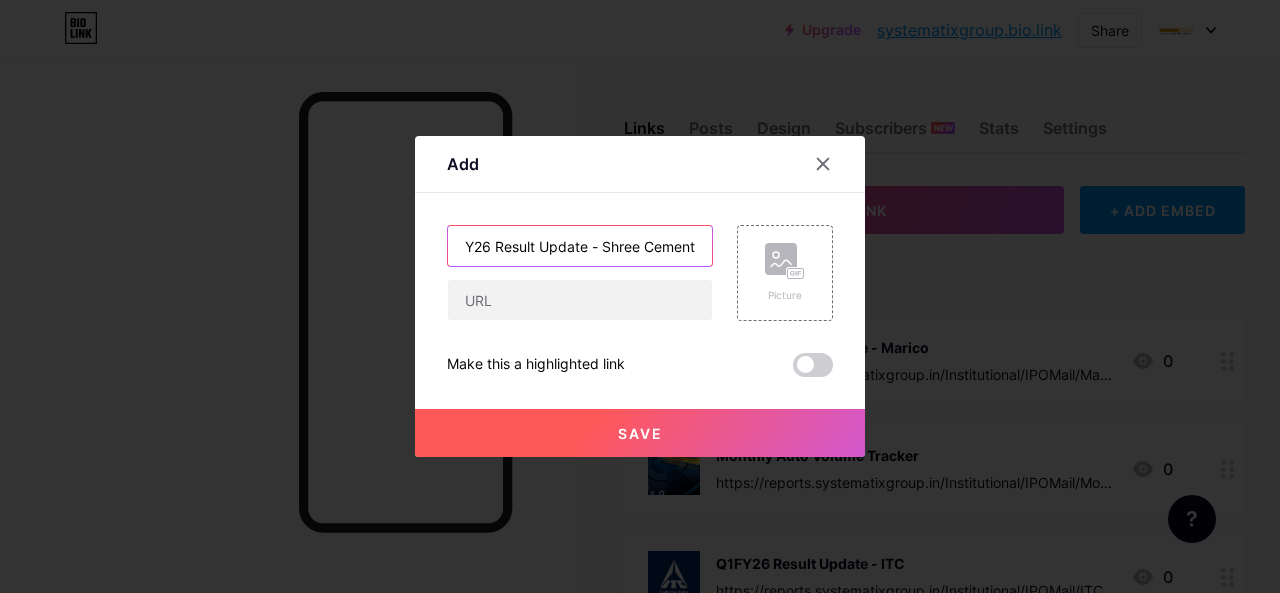 scroll, scrollTop: 0, scrollLeft: 0, axis: both 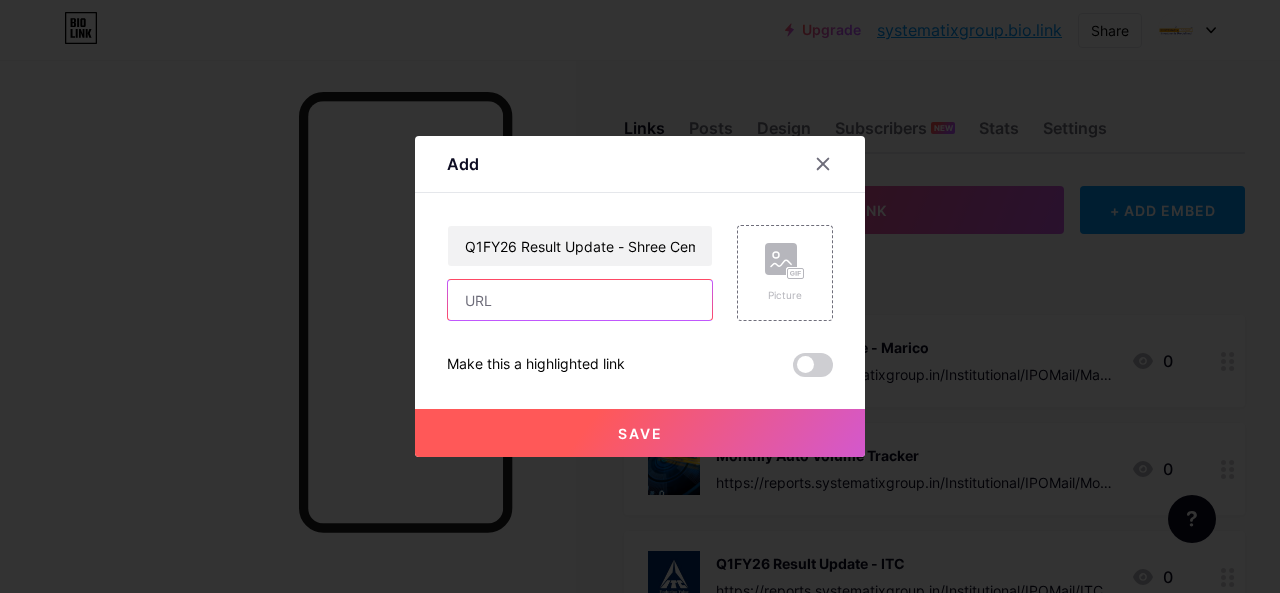 click at bounding box center (580, 300) 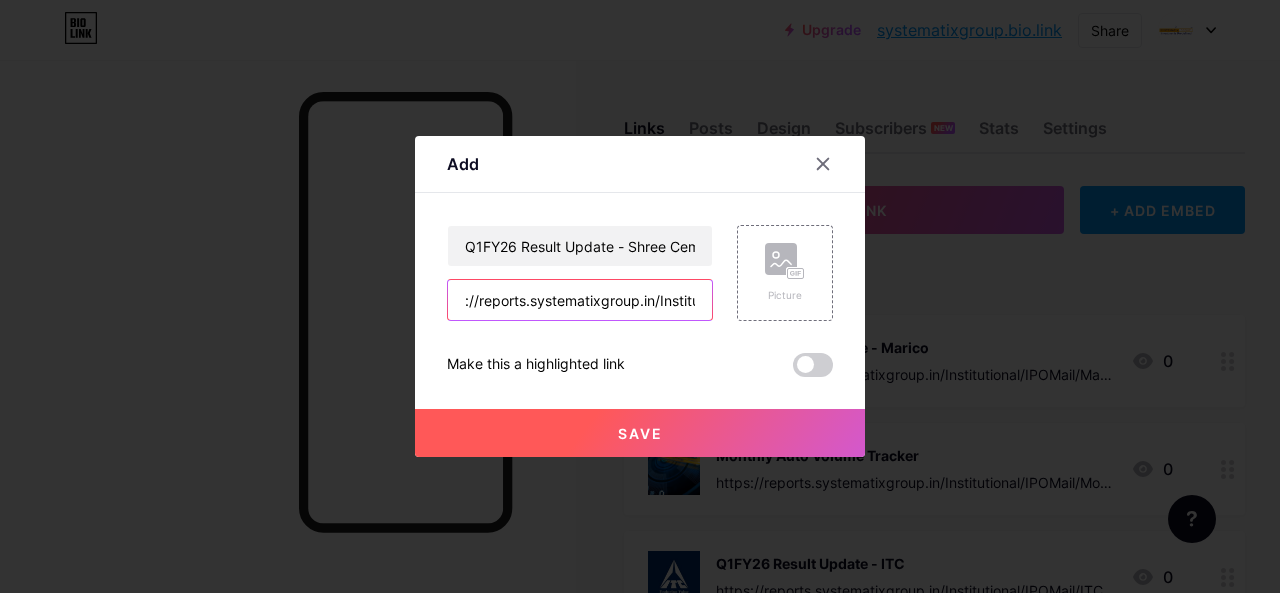 scroll, scrollTop: 0, scrollLeft: 0, axis: both 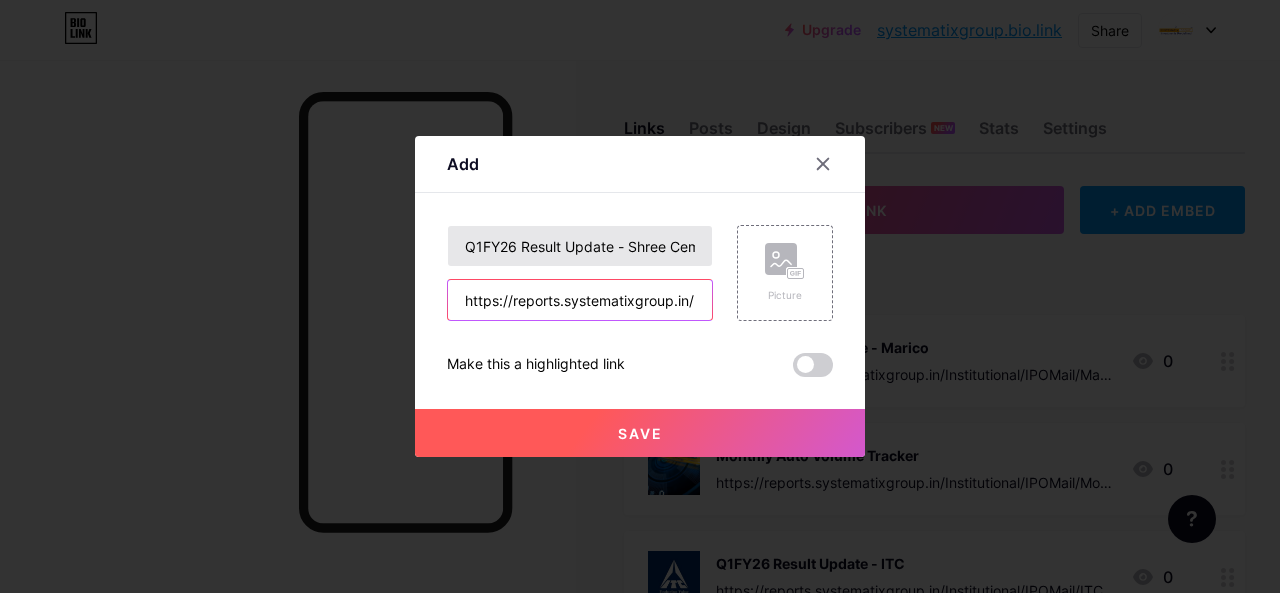 type on "https://reports.systematixgroup.in/Institutional/IPOMail/Shree%20Cement%20-%201QFY26%20-%2004-08-2025%20-%20Systematix.pdf" 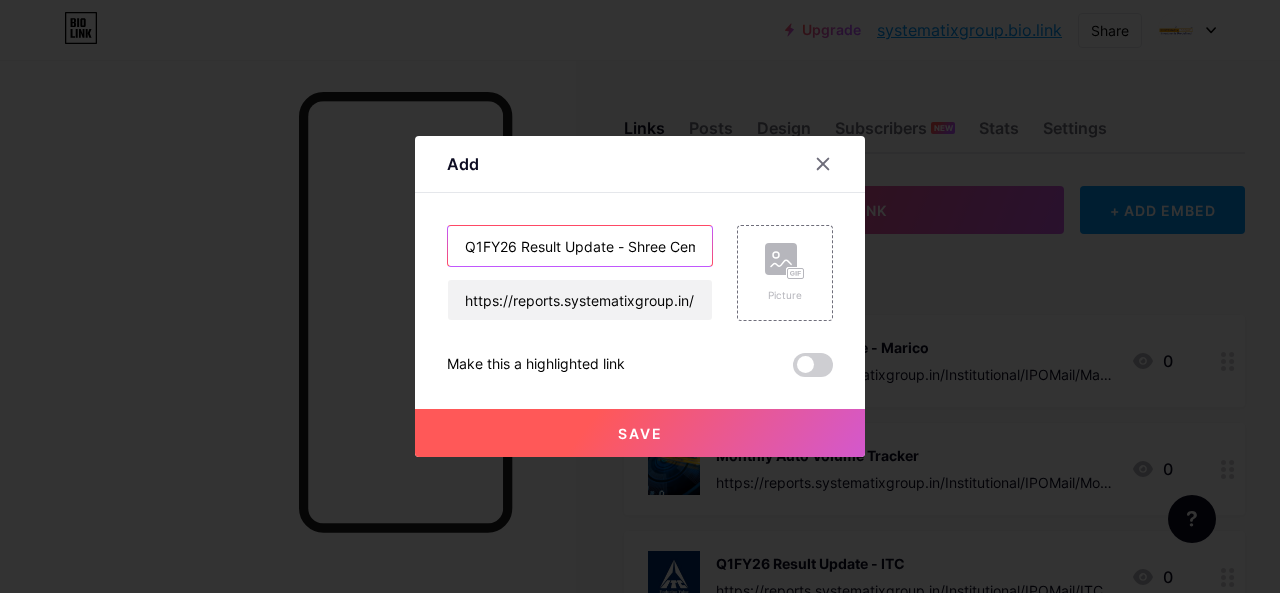 click on "Q1FY26 Result Update - Shree Cement" at bounding box center [580, 246] 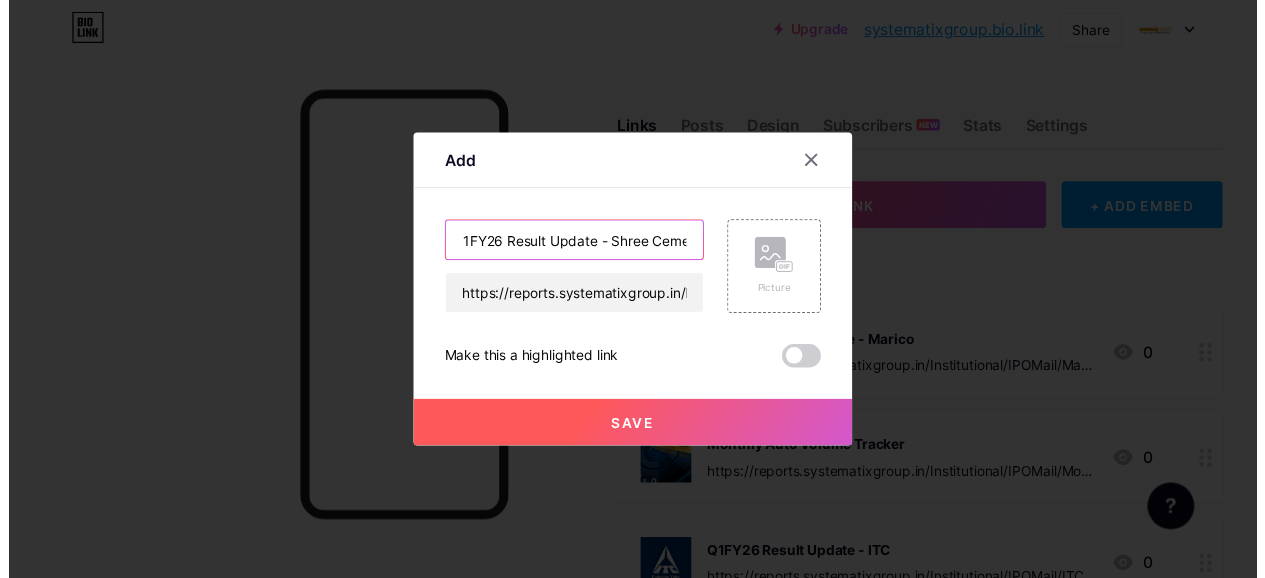 scroll, scrollTop: 0, scrollLeft: 0, axis: both 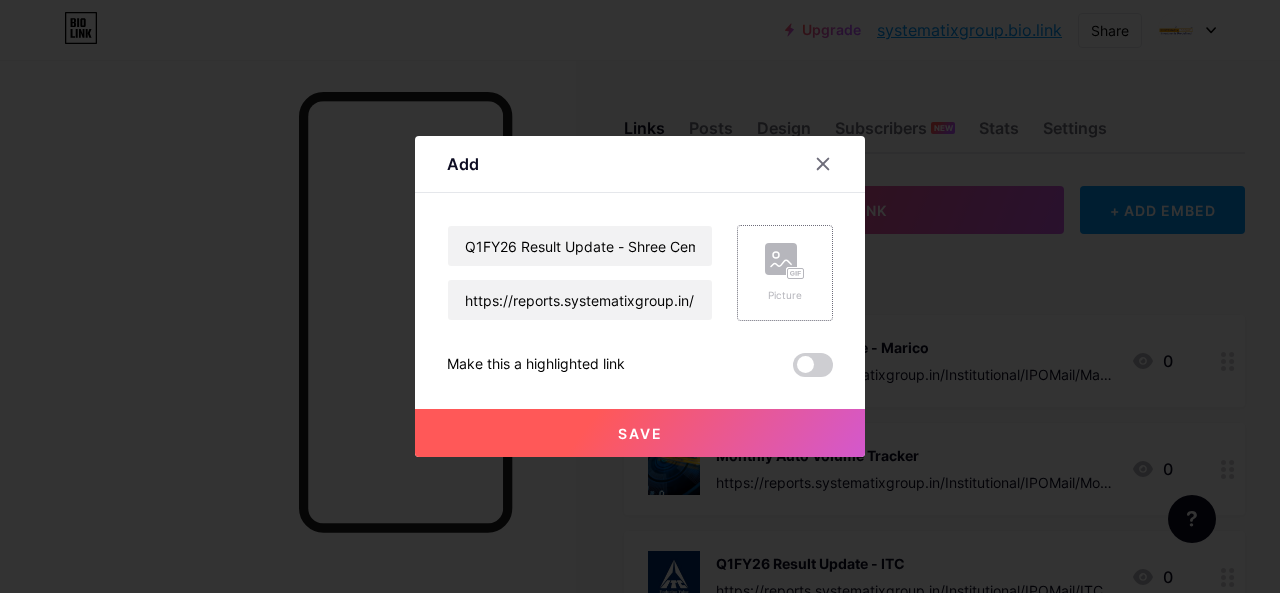 click 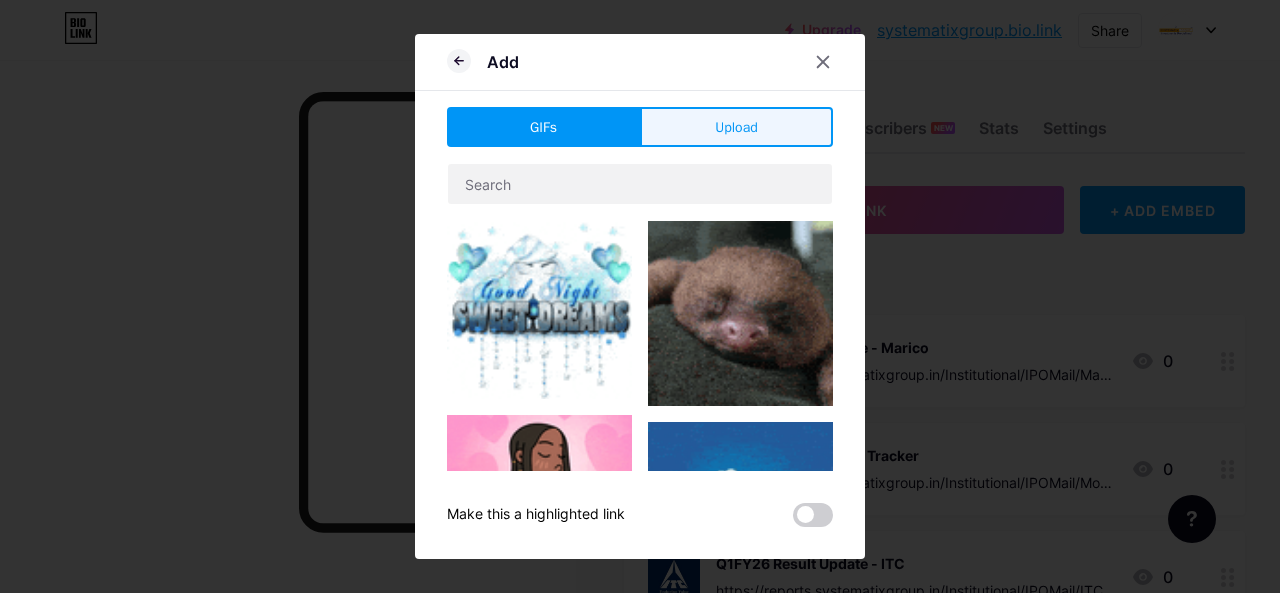 click on "Upload" at bounding box center [736, 127] 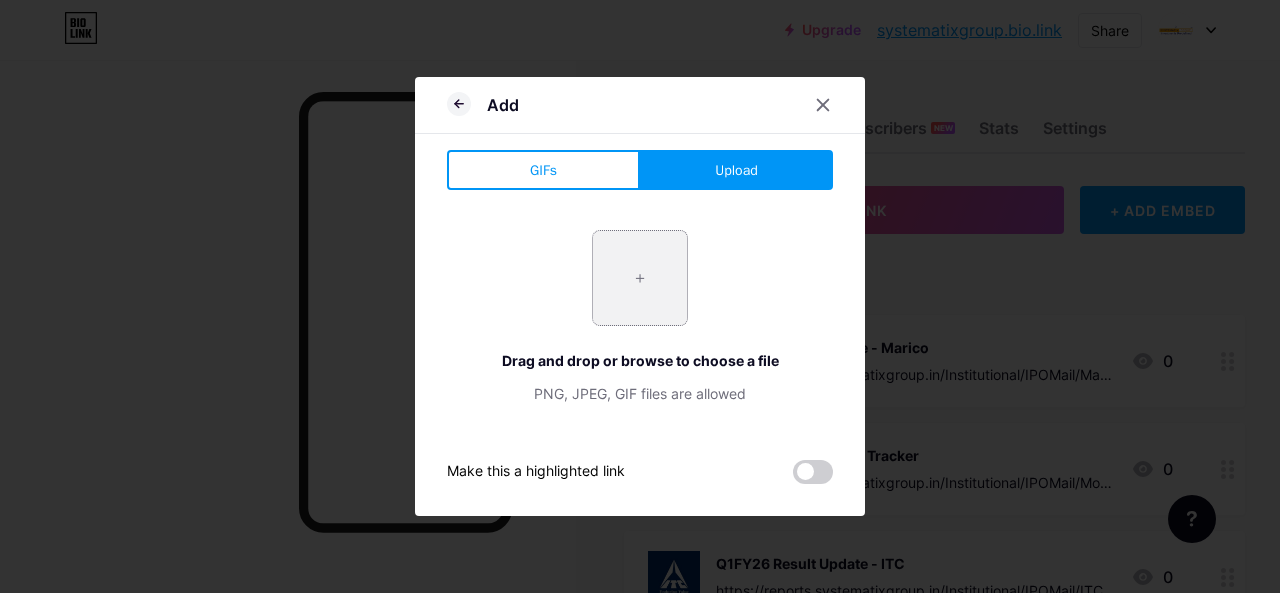 click at bounding box center [640, 278] 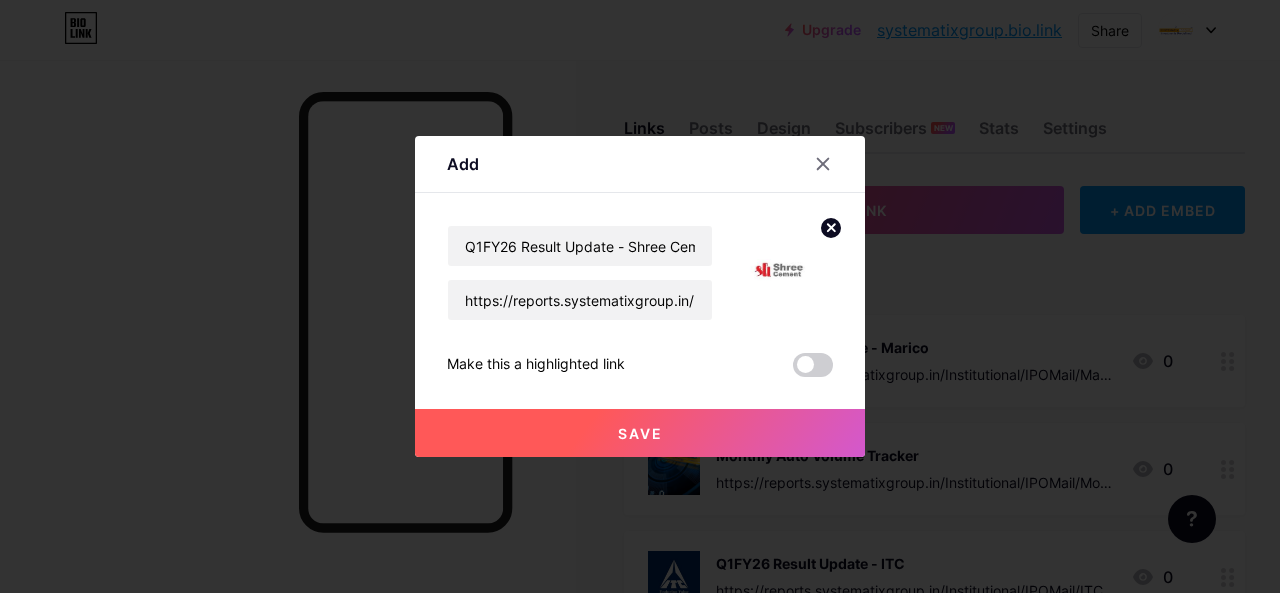 click on "Save" at bounding box center [640, 433] 